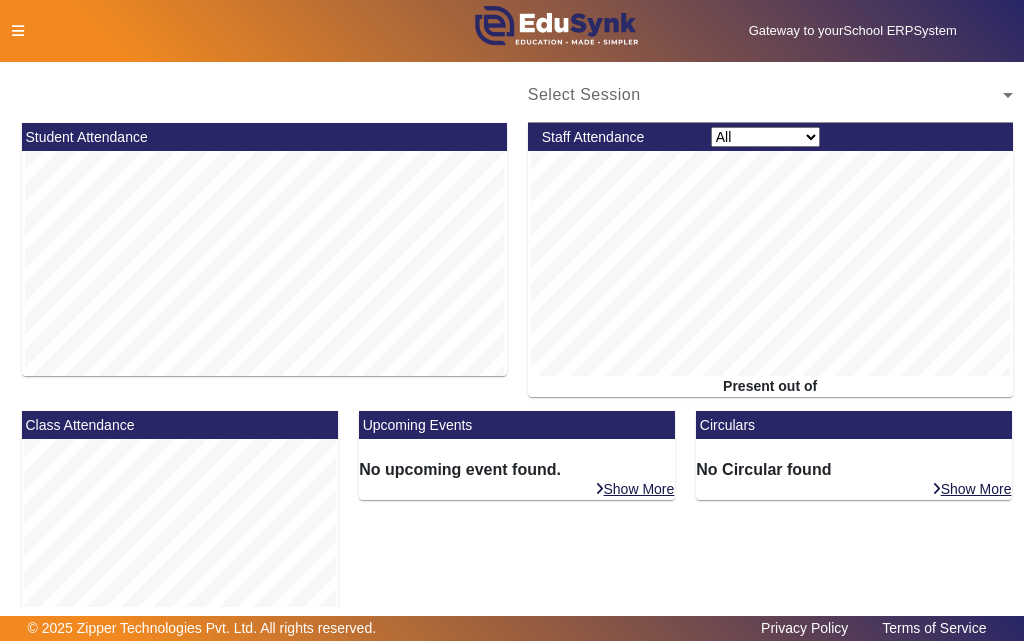 scroll, scrollTop: 0, scrollLeft: 0, axis: both 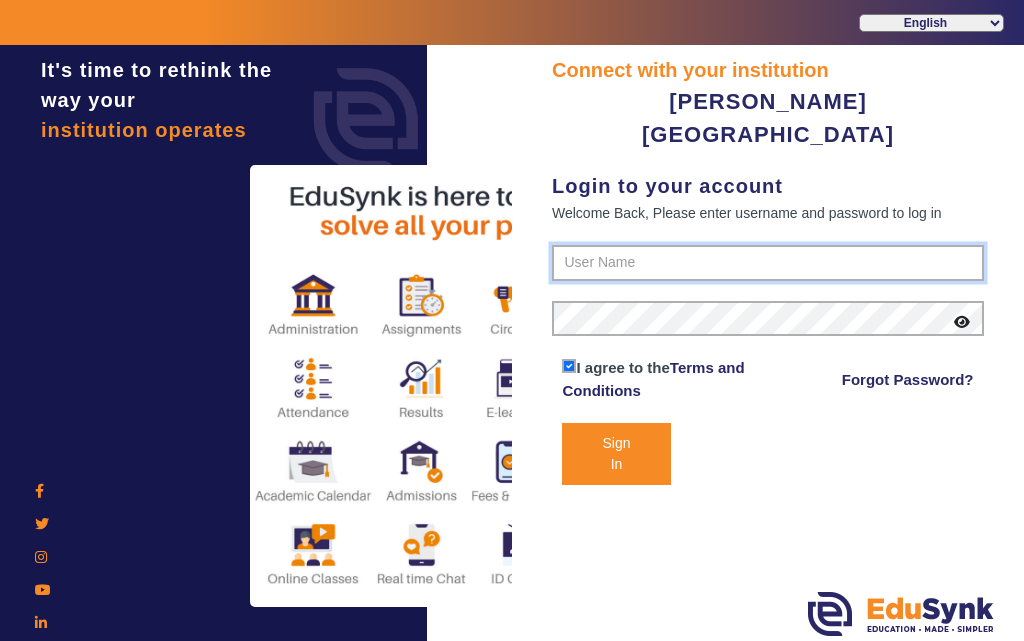 type on "7685859009" 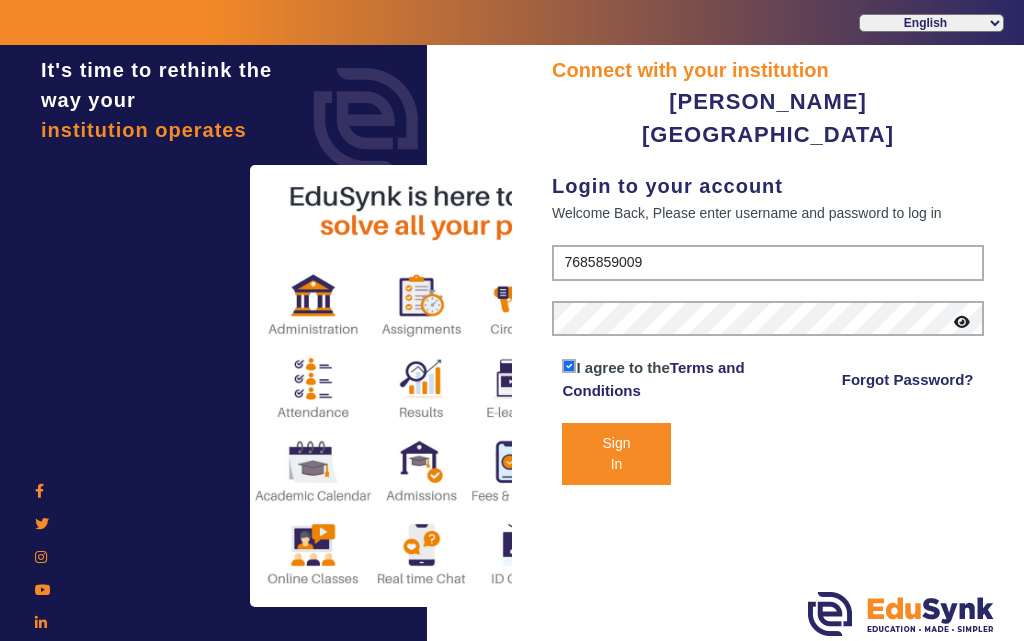 click on "Sign In" 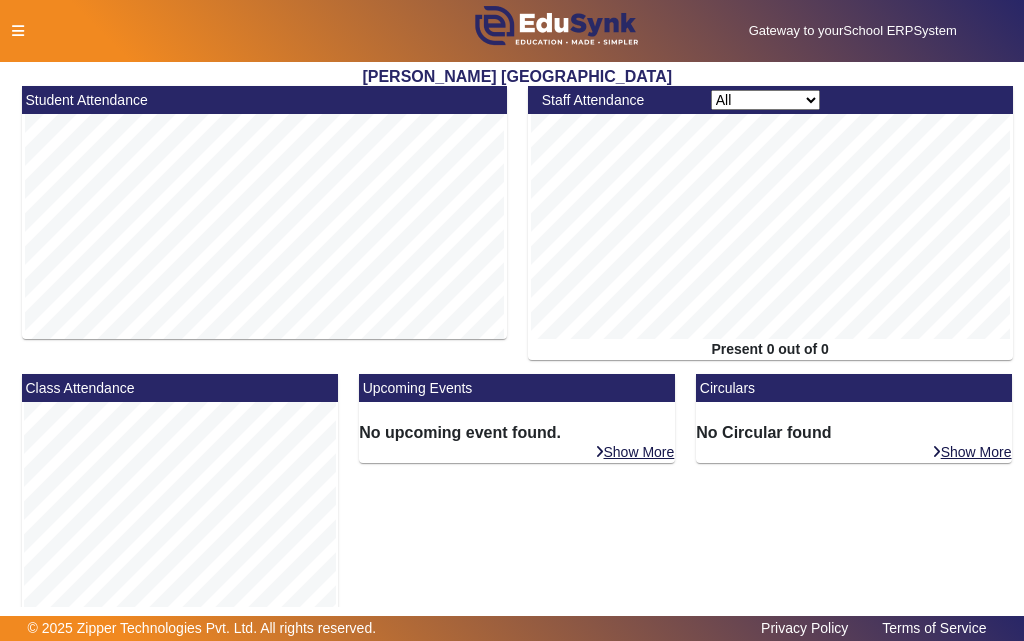 click 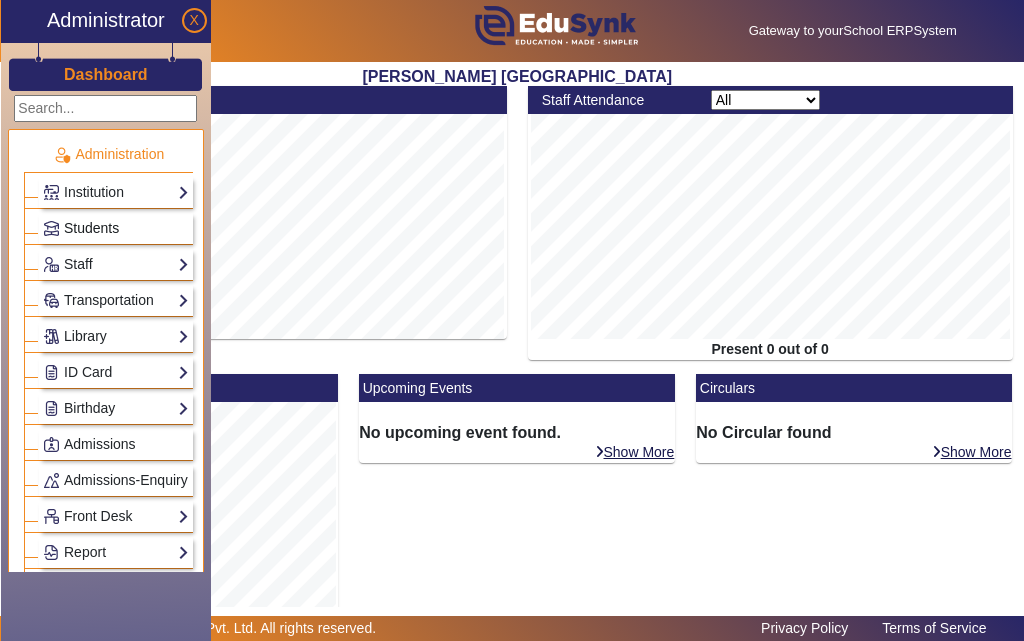 click on "Students" 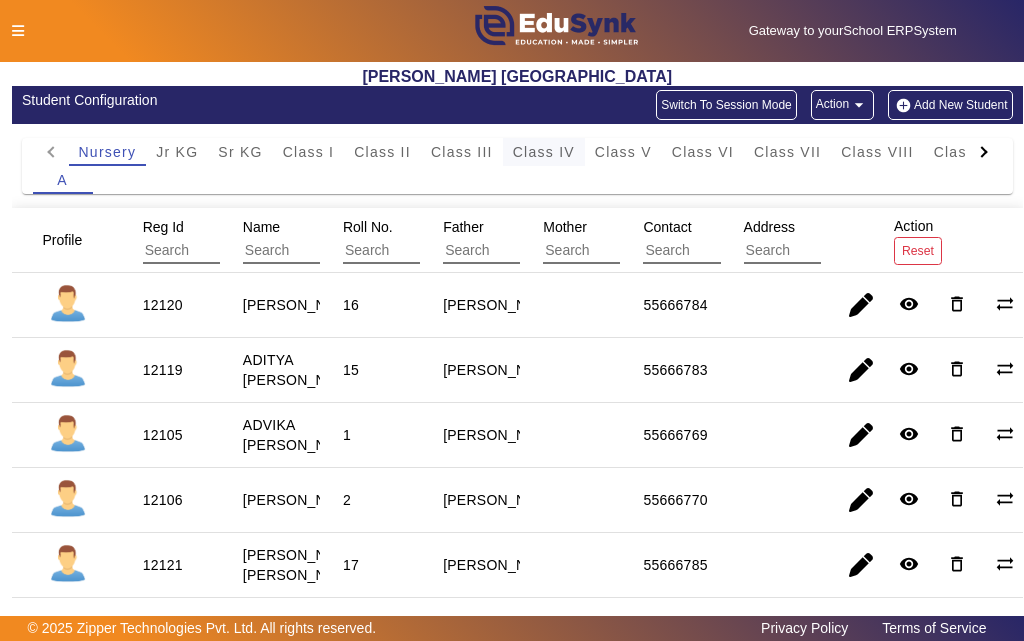 click on "Class IV" at bounding box center (544, 152) 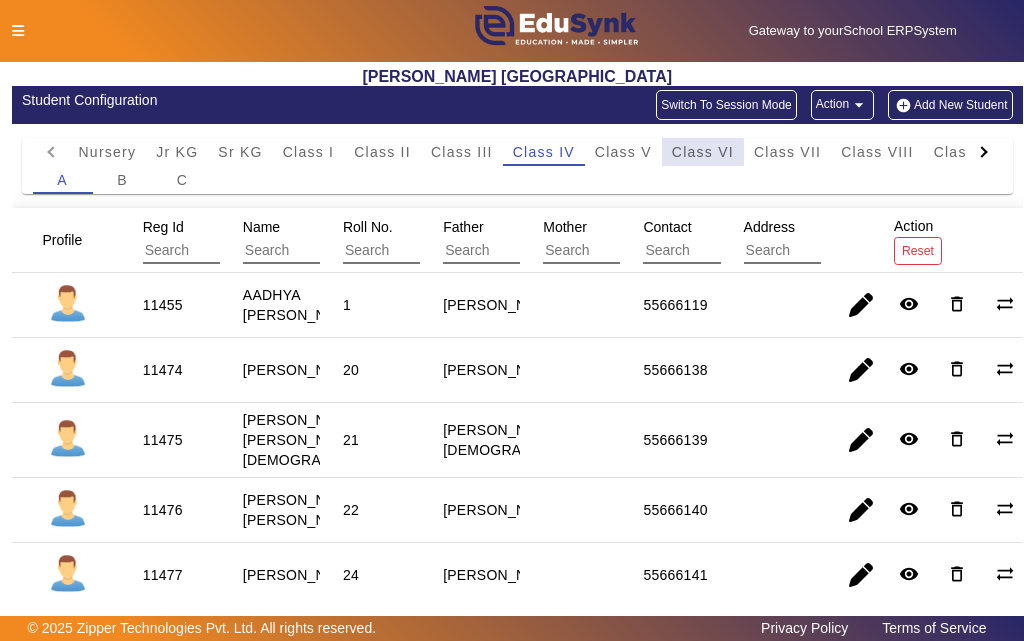 click on "Class VI" at bounding box center (703, 152) 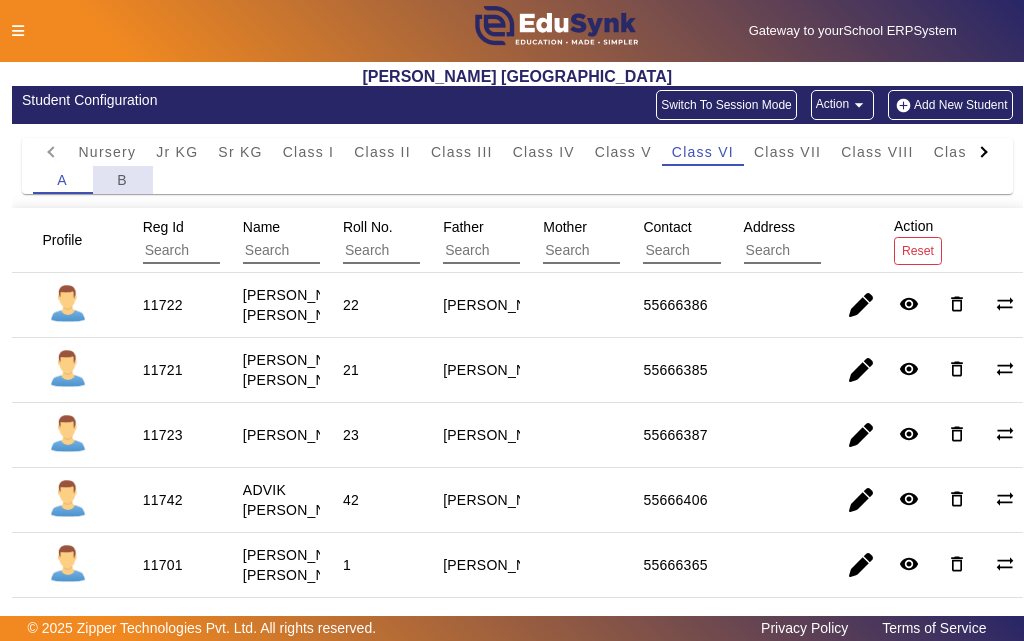 click on "B" at bounding box center (122, 180) 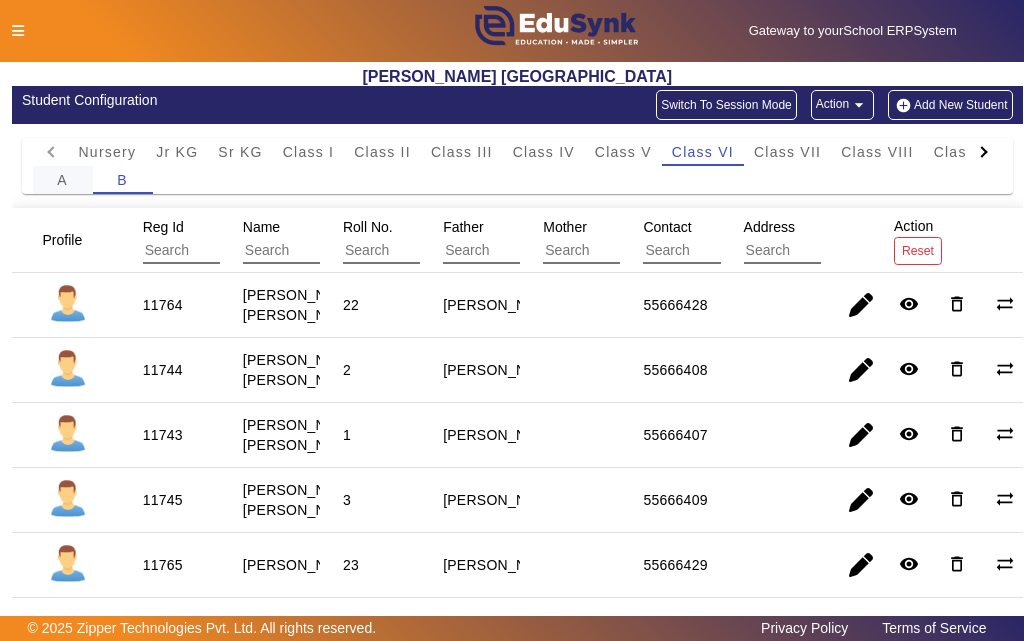 click on "A" at bounding box center (62, 180) 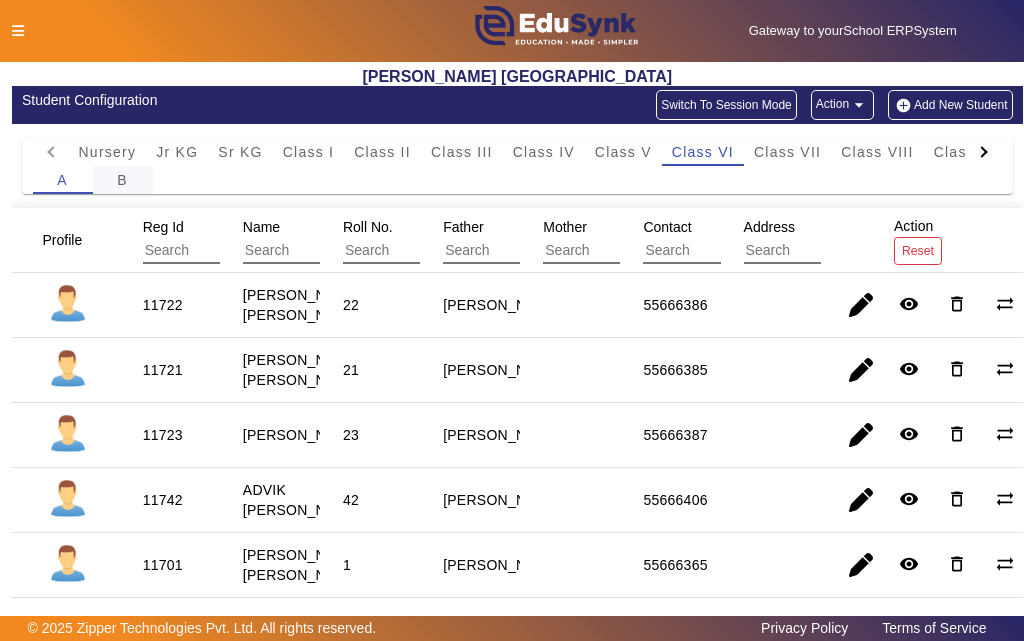 click on "B" at bounding box center [122, 180] 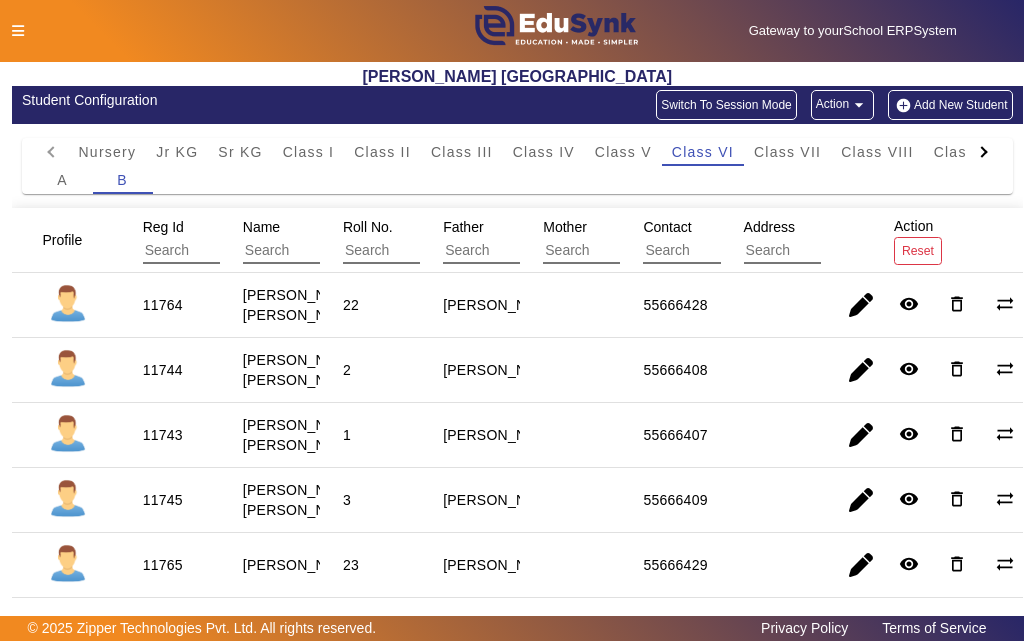click on "11744" at bounding box center (163, 435) 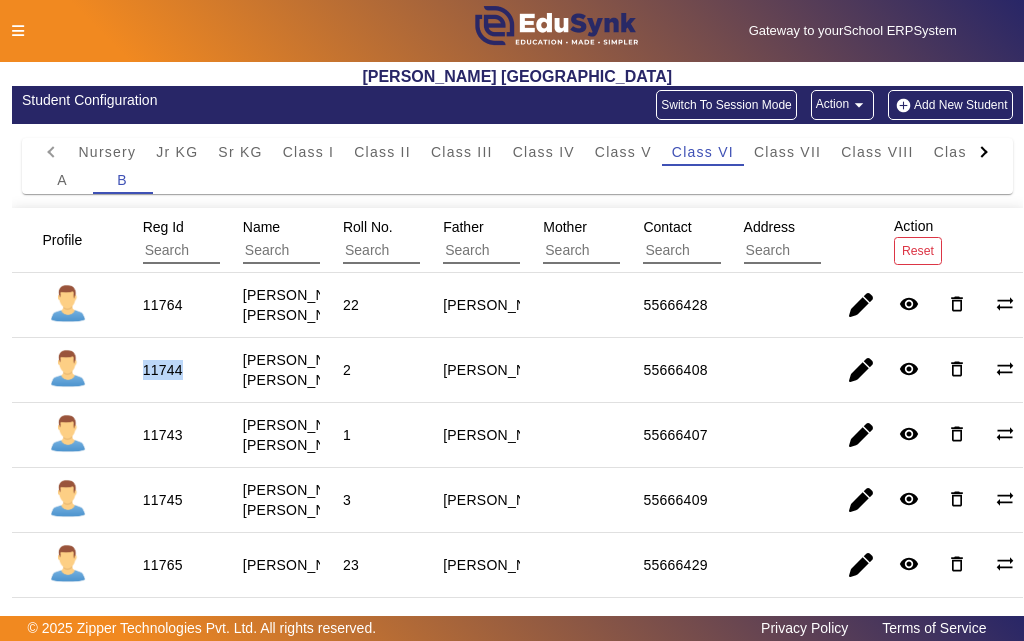 drag, startPoint x: 141, startPoint y: 381, endPoint x: 206, endPoint y: 392, distance: 65.9242 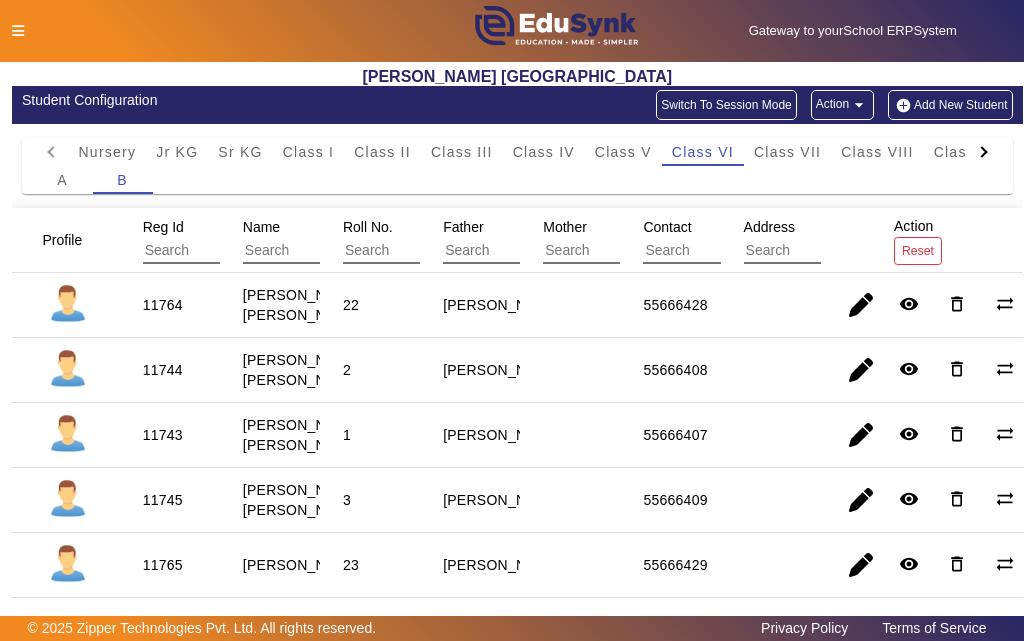 click 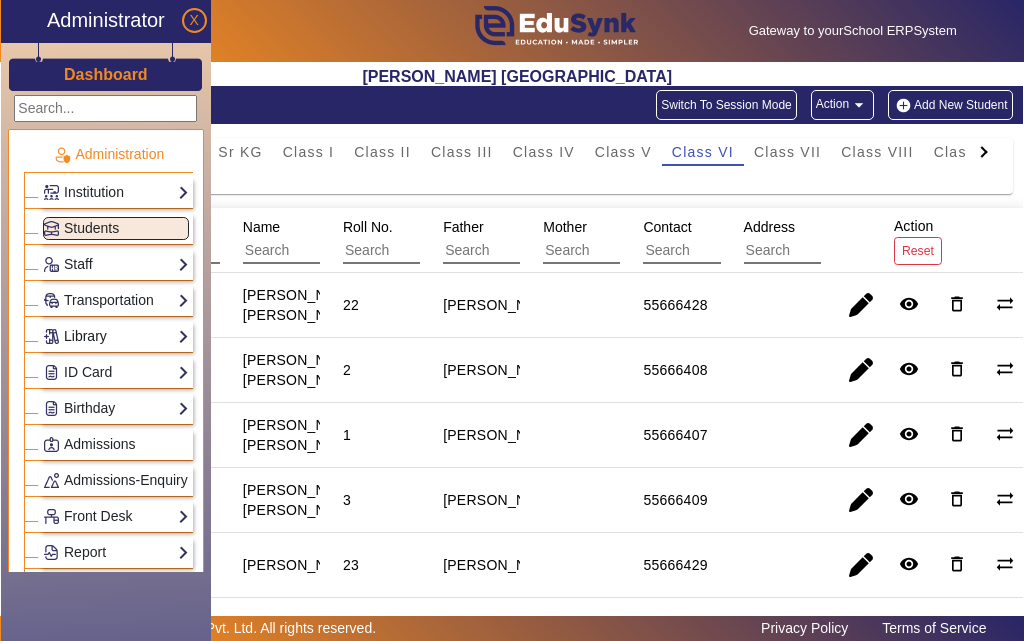 click on "Library" 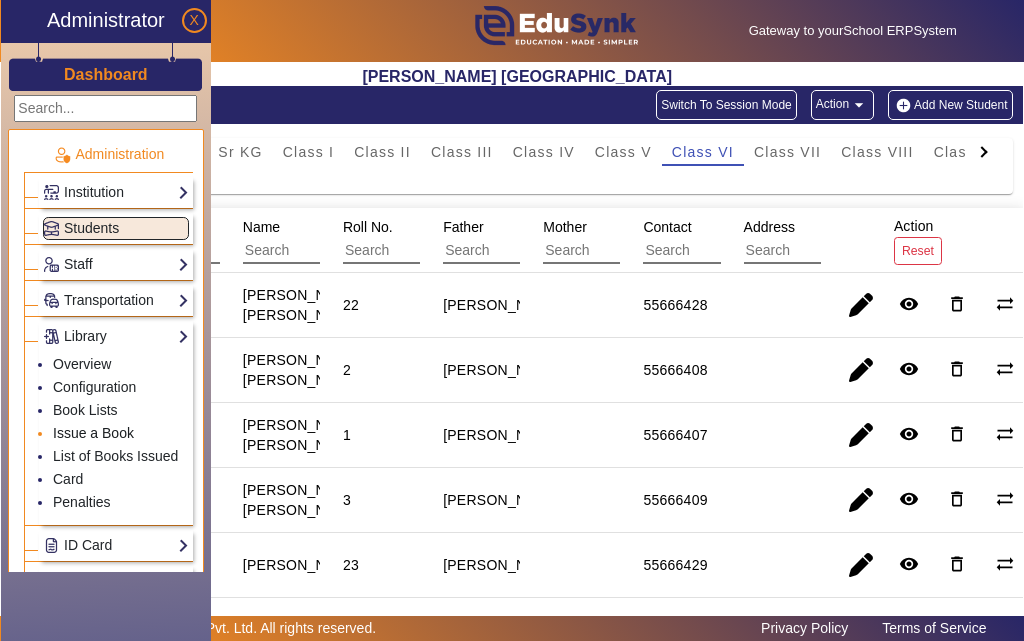 click on "Issue a Book" 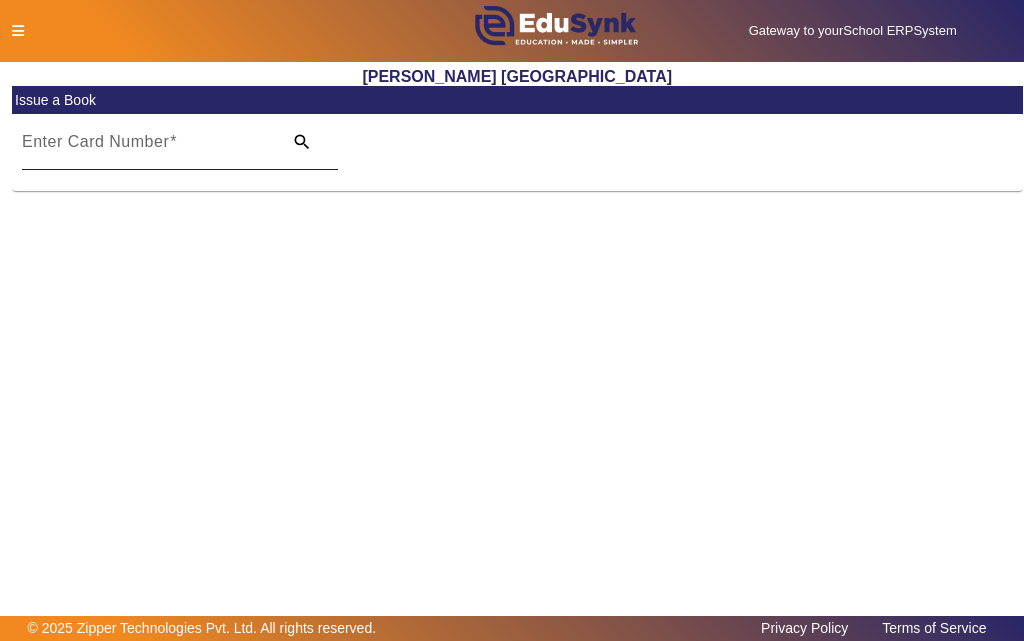 click on "Enter Card Number" at bounding box center [146, 150] 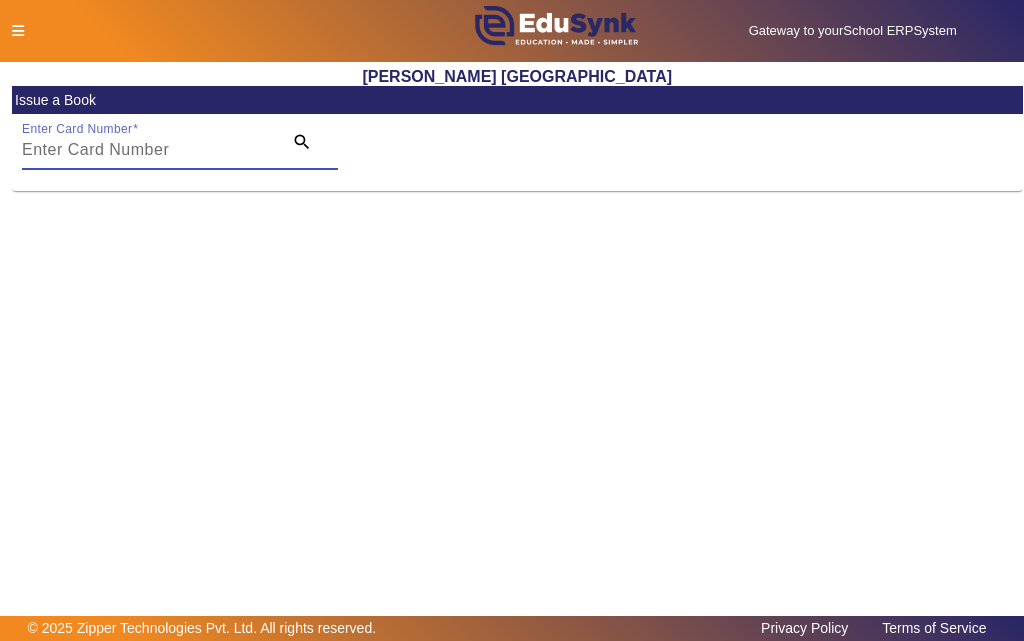paste on "11744" 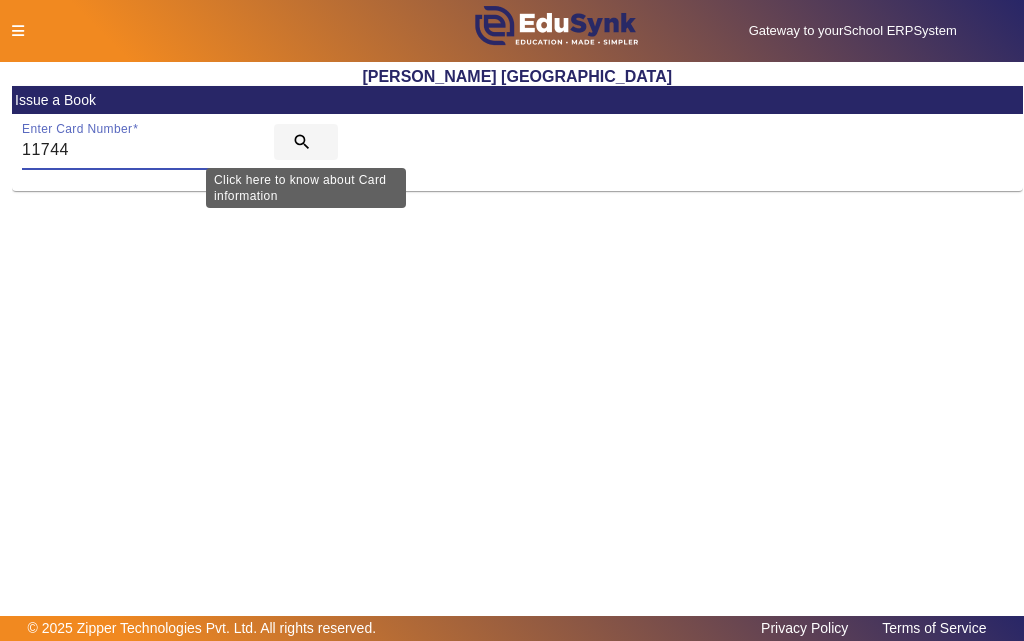 type on "11744" 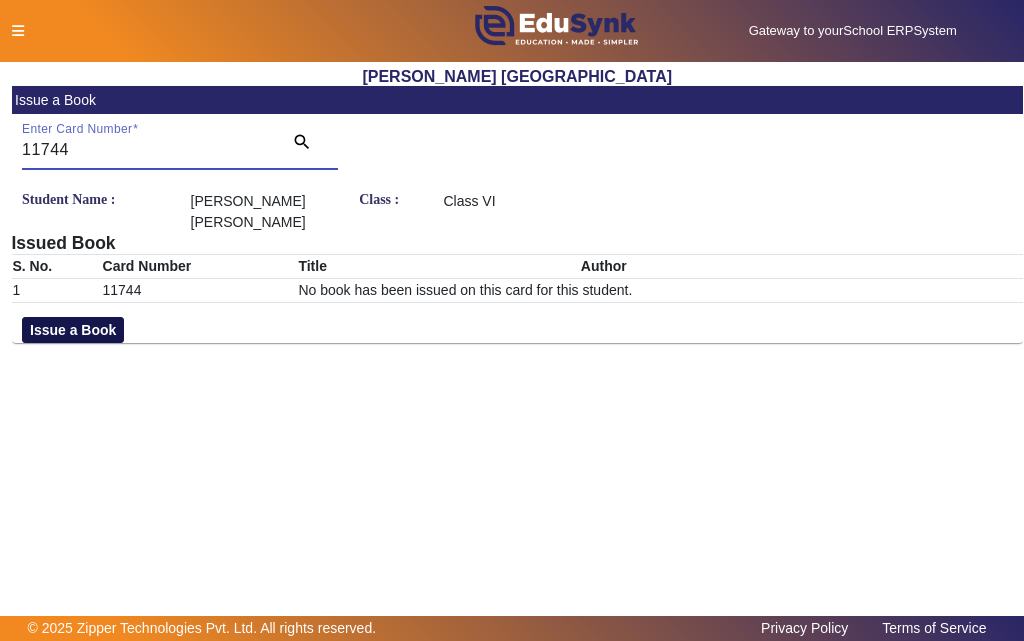 click on "Issue a Book" 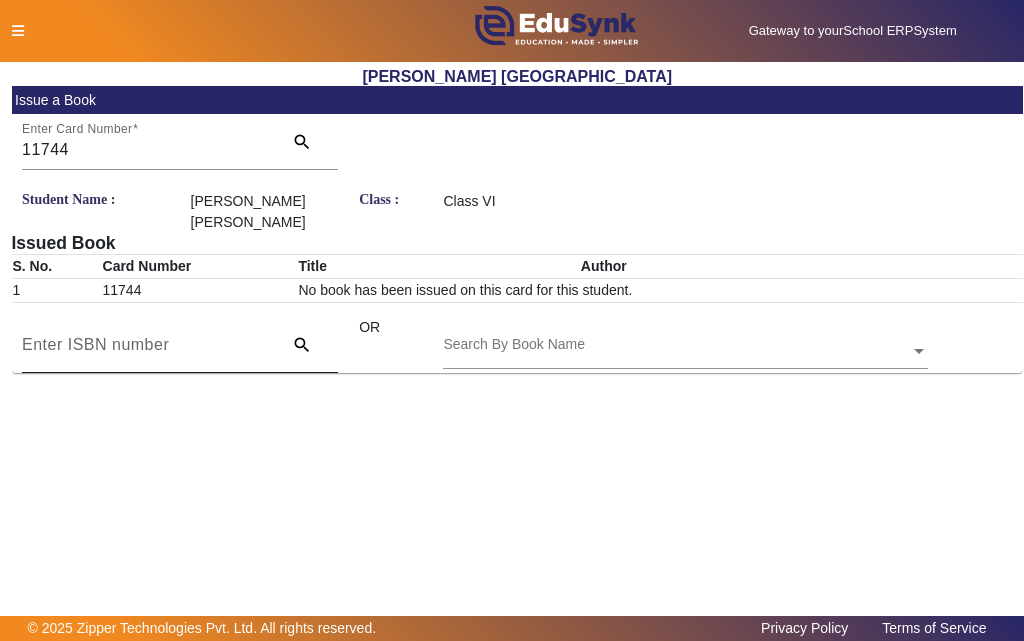 click 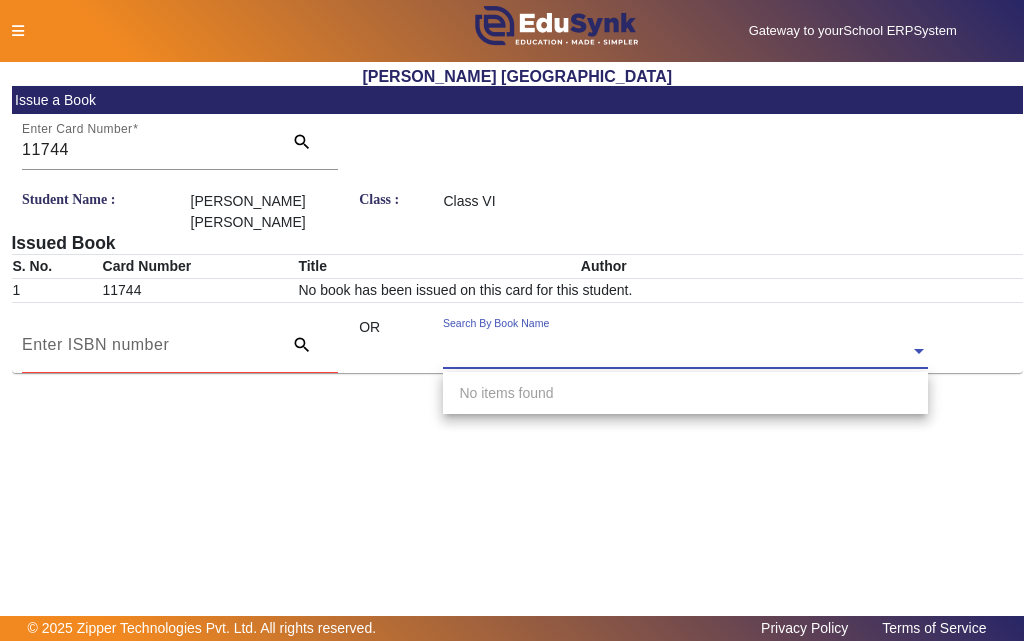 click on "Search By Book Name" 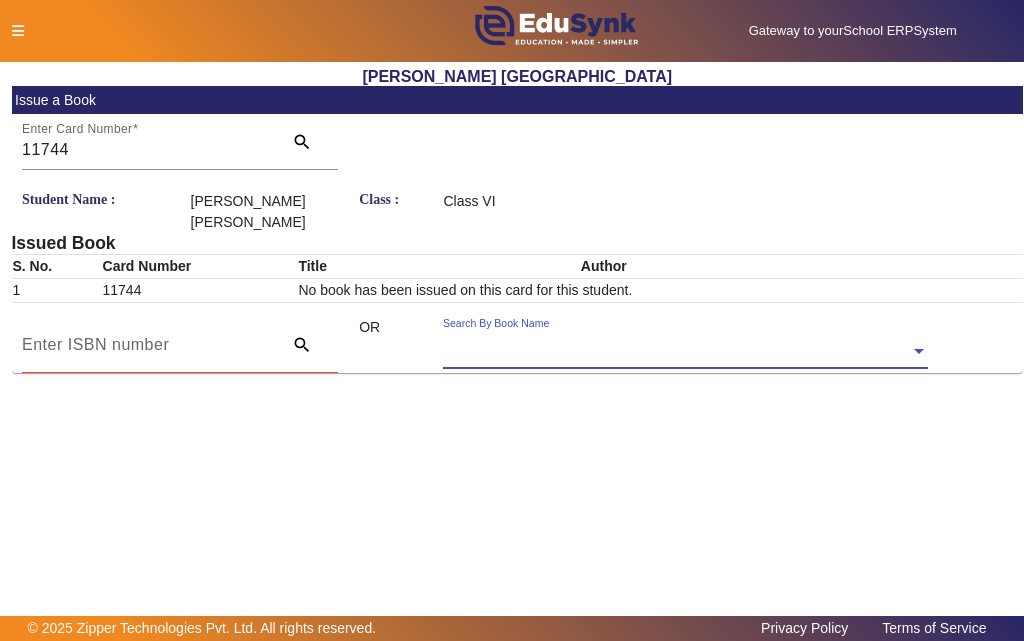 click 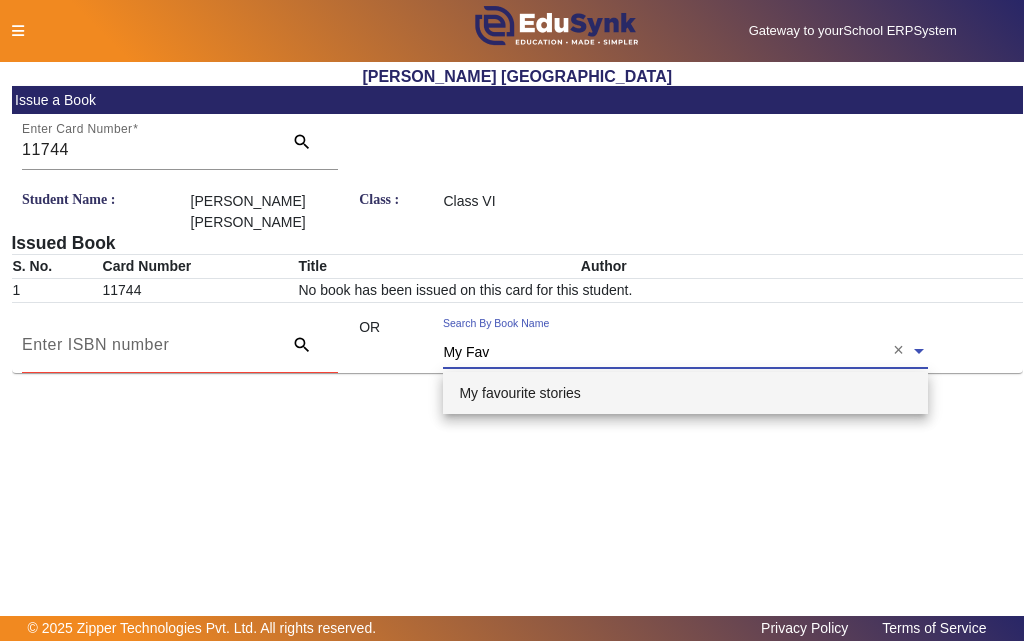 type on "My Favo" 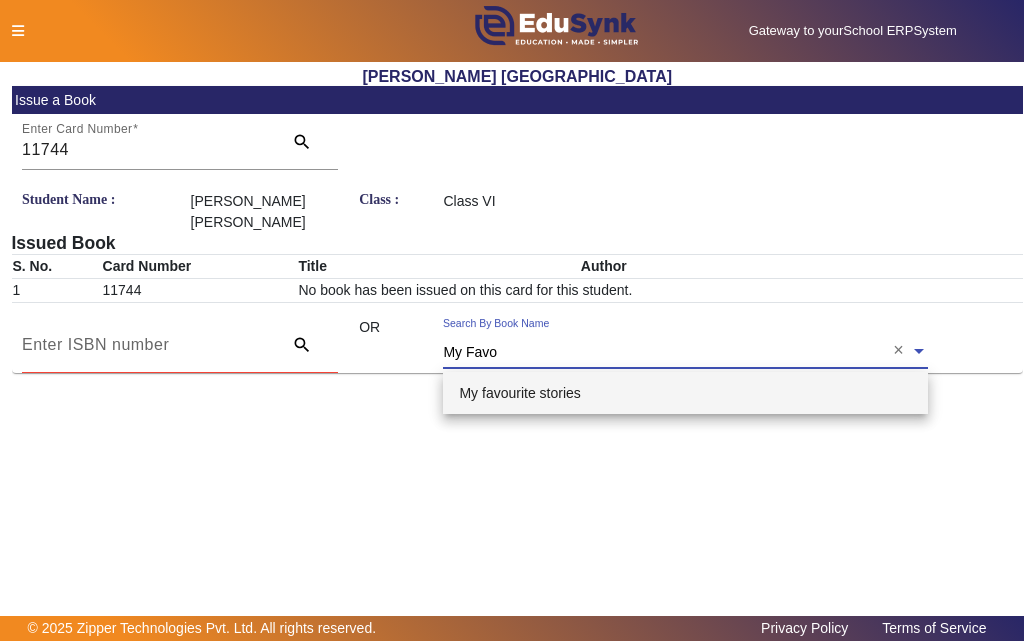 click on "My favourite stories" at bounding box center [685, 393] 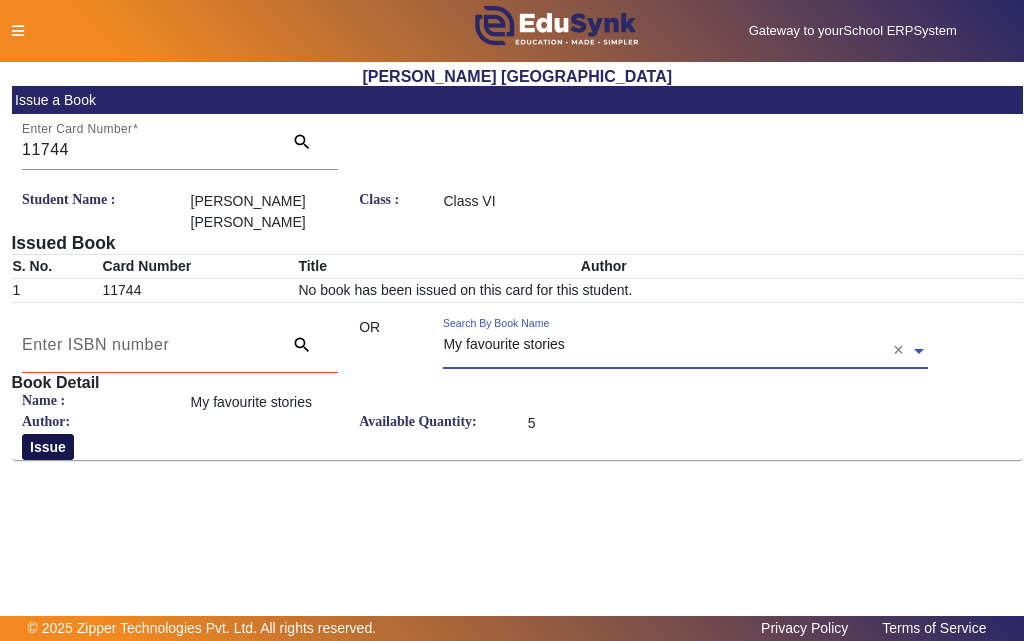 click on "Issue" 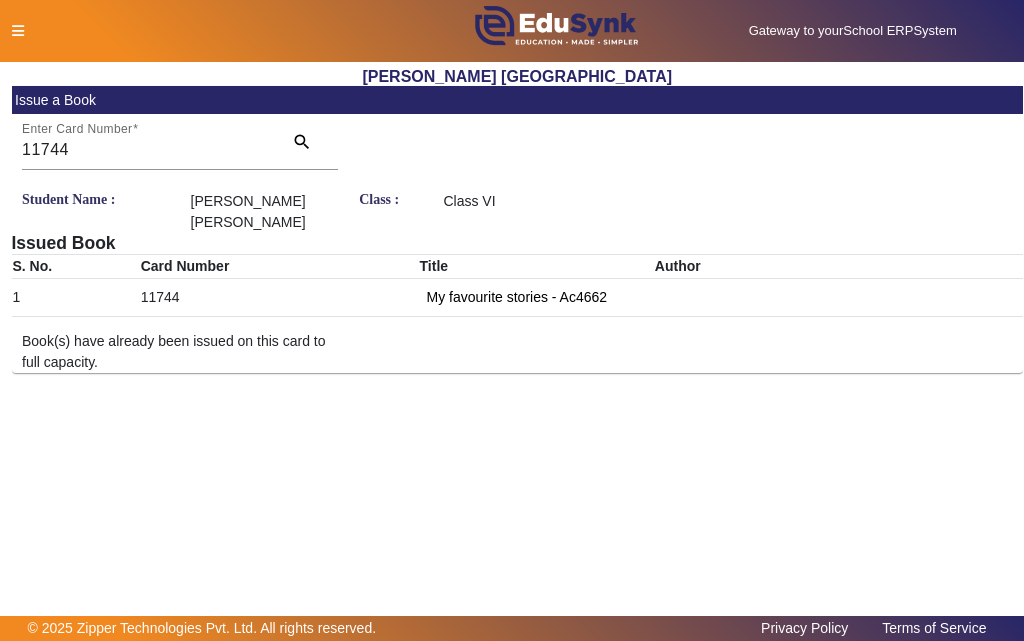 click 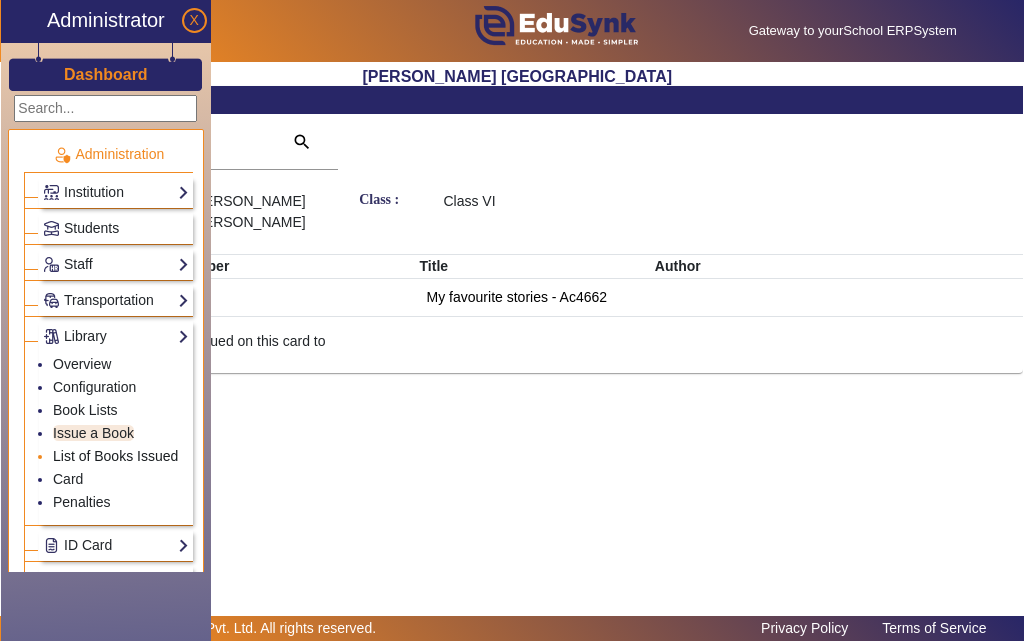 click on "List of Books Issued" 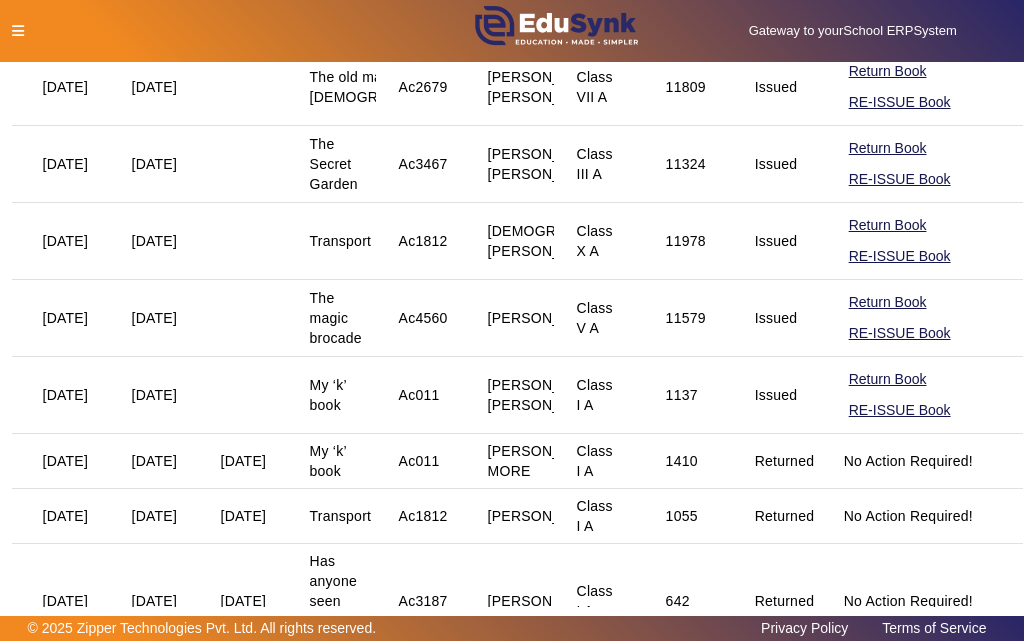 scroll, scrollTop: 300, scrollLeft: 0, axis: vertical 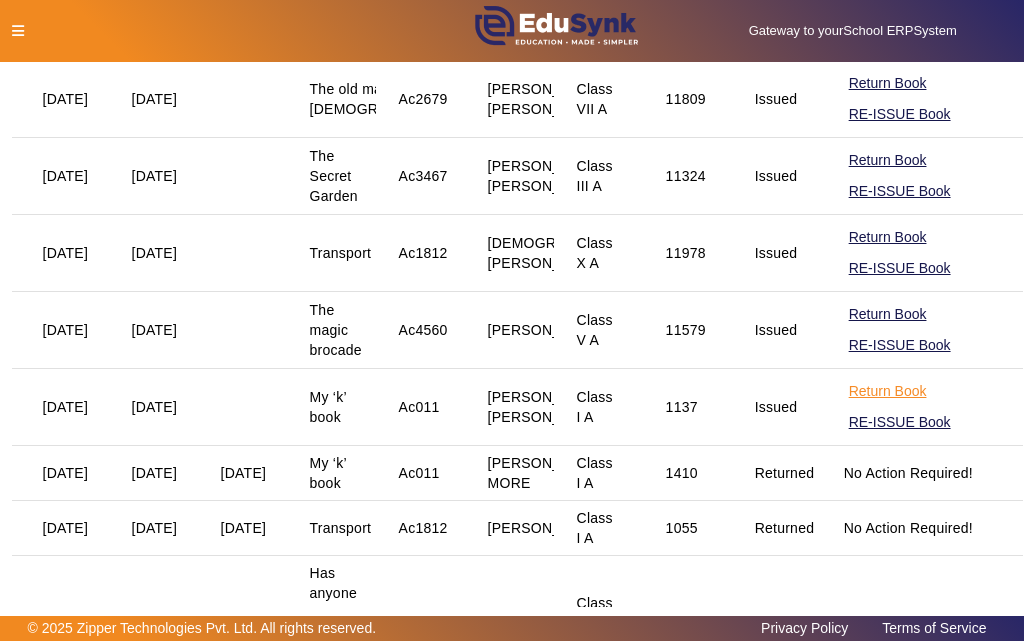 click on "Return Book" 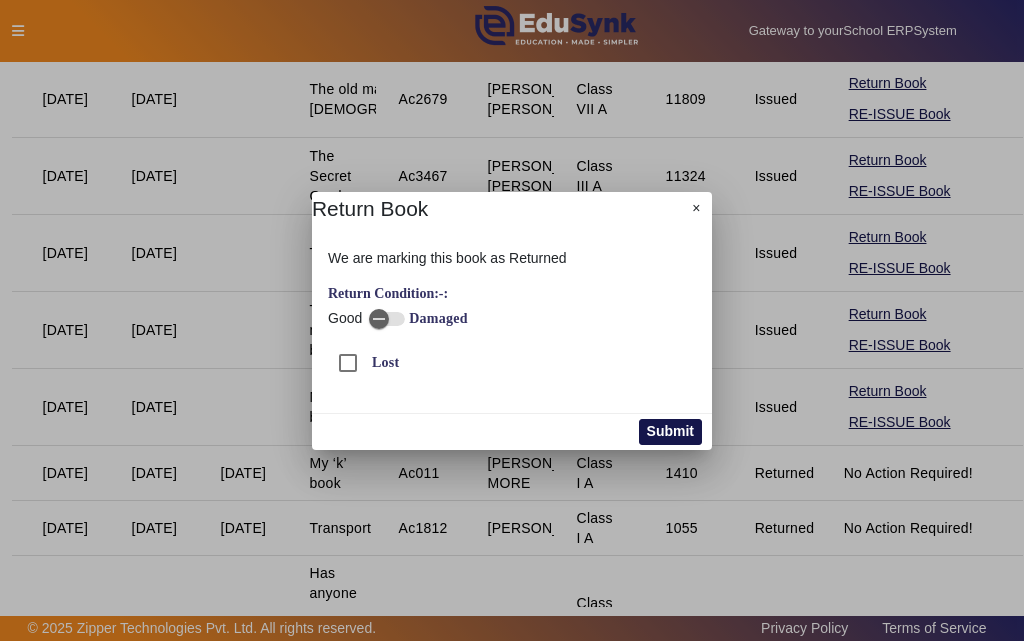 click on "Submit" at bounding box center [670, 432] 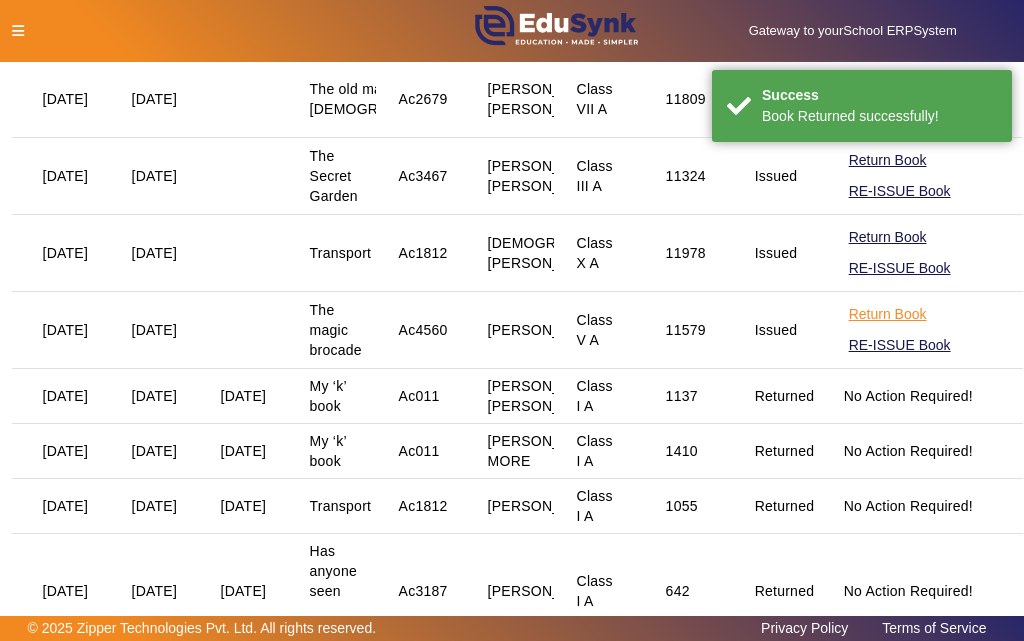 click on "Return Book" 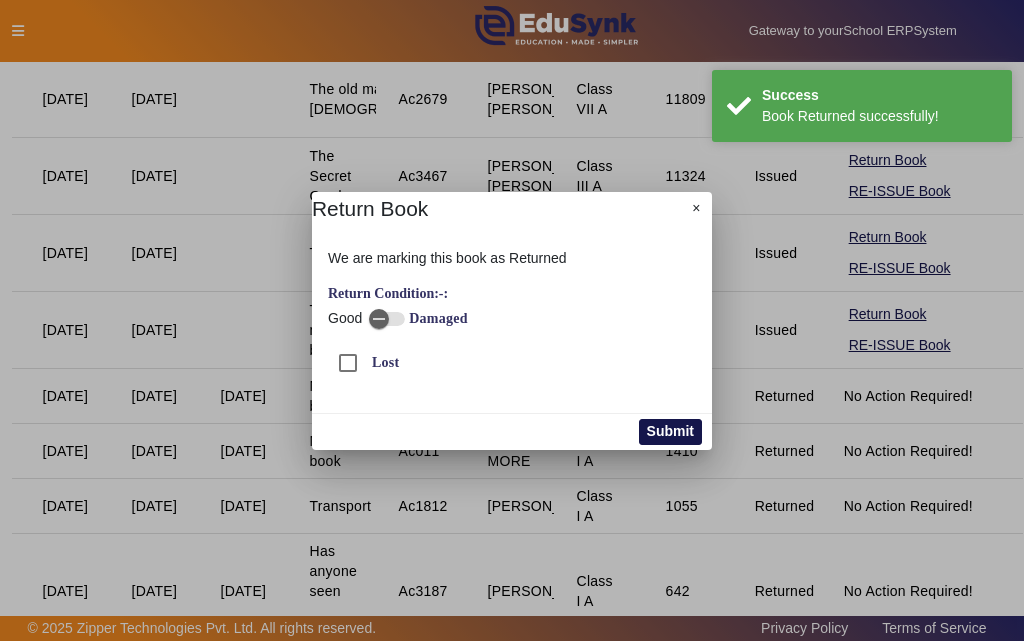 click on "Submit" at bounding box center [670, 432] 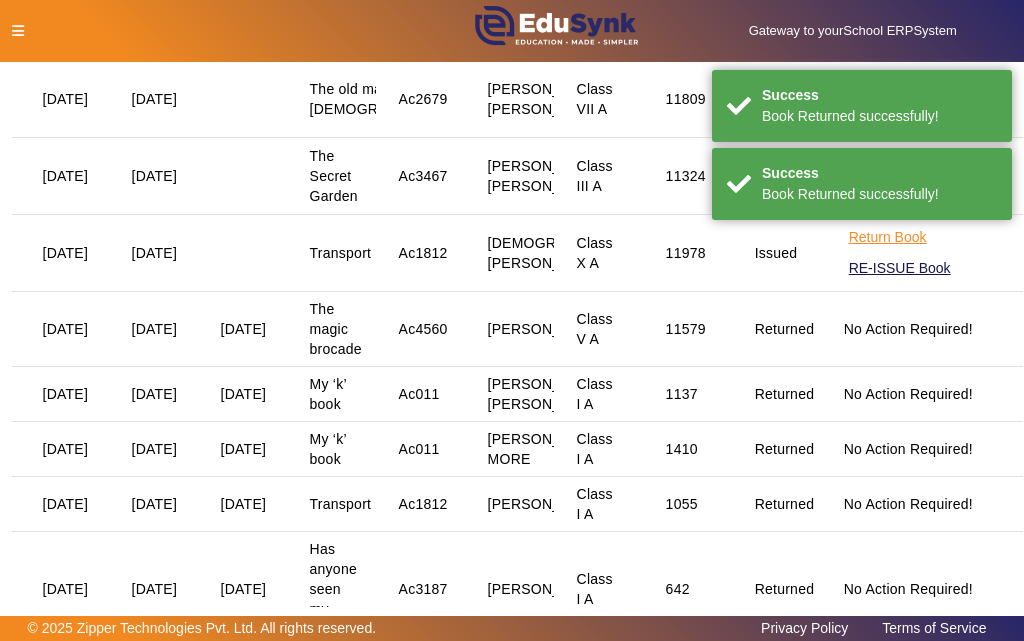 click on "Return Book" 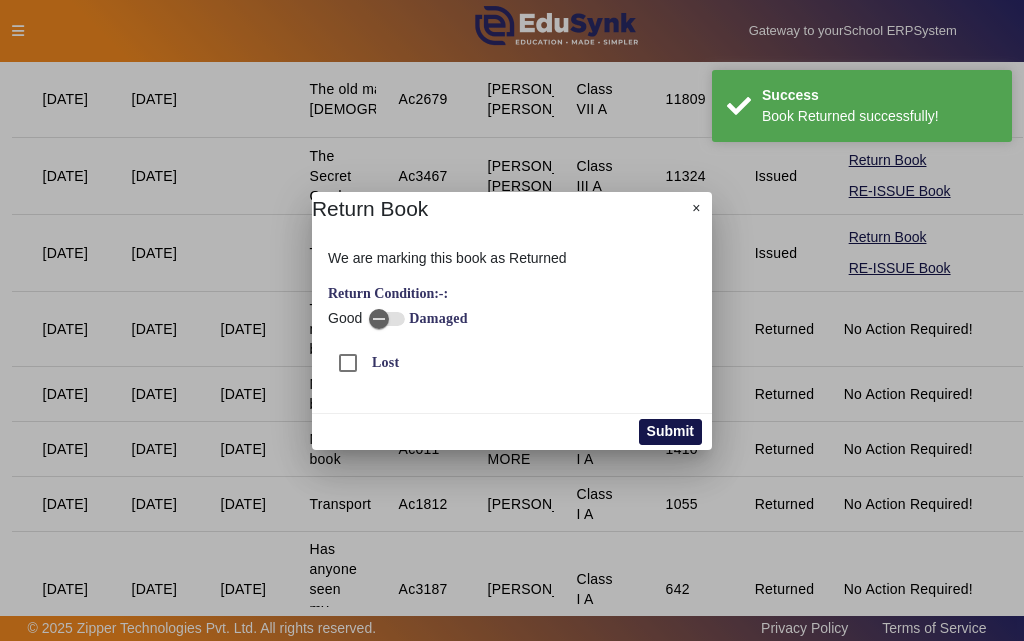 click on "Submit" at bounding box center [670, 432] 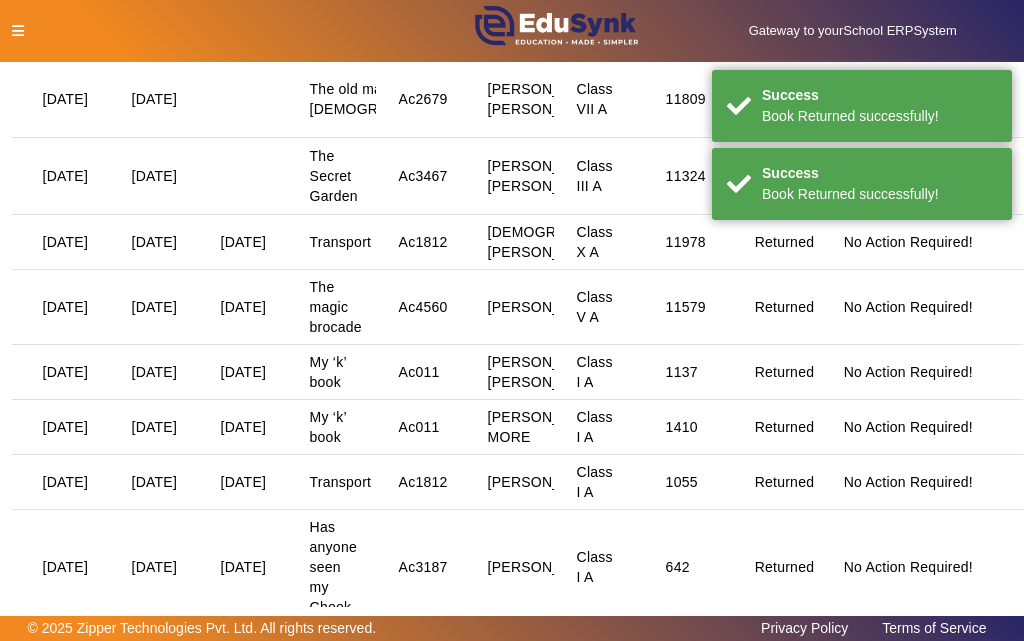 scroll, scrollTop: 200, scrollLeft: 0, axis: vertical 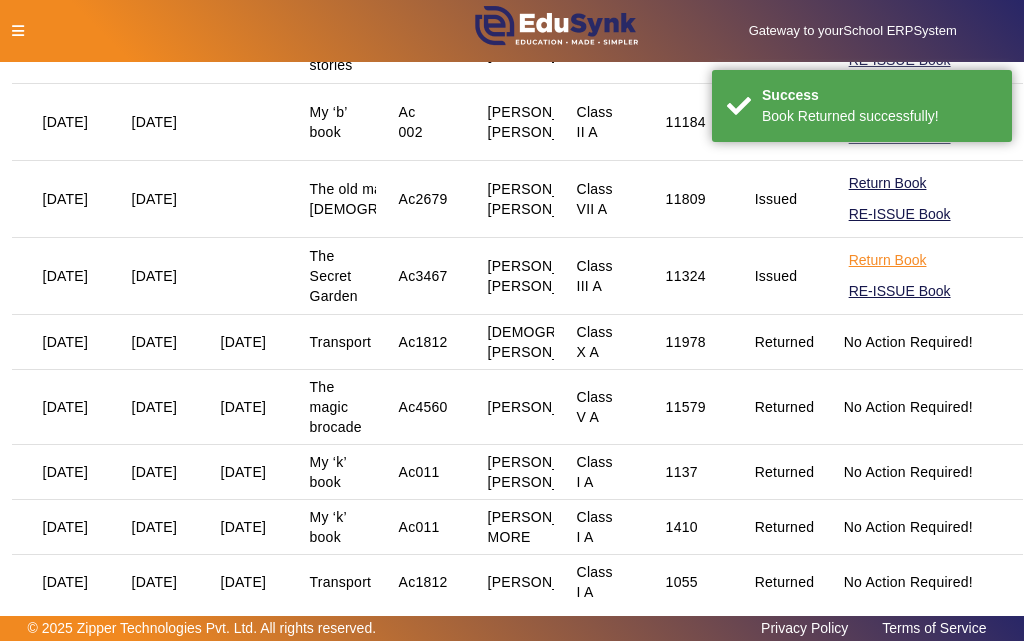 click on "Return Book" 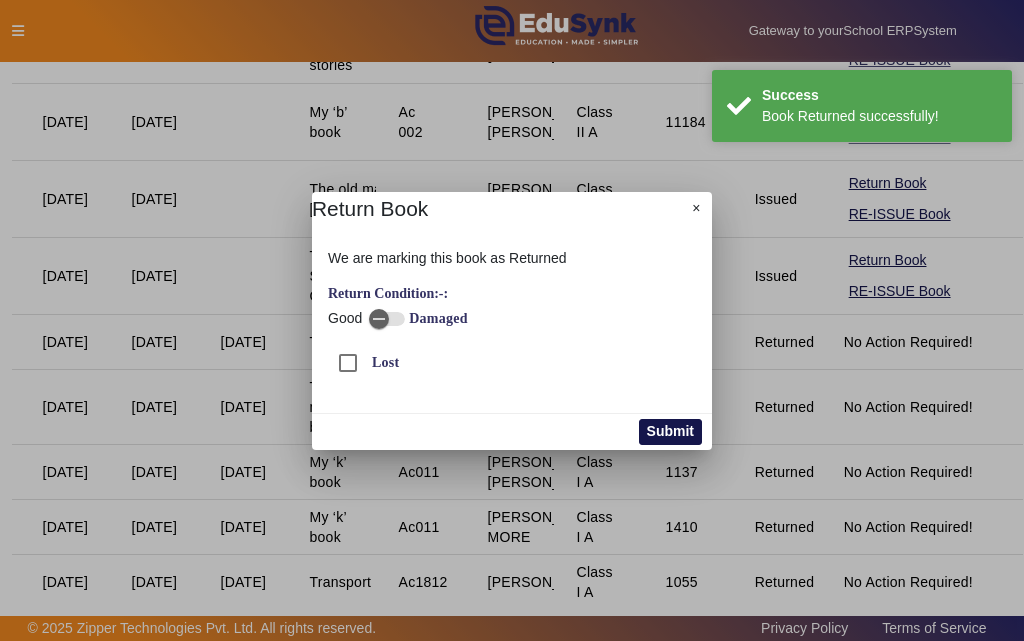 click on "Submit" at bounding box center (670, 432) 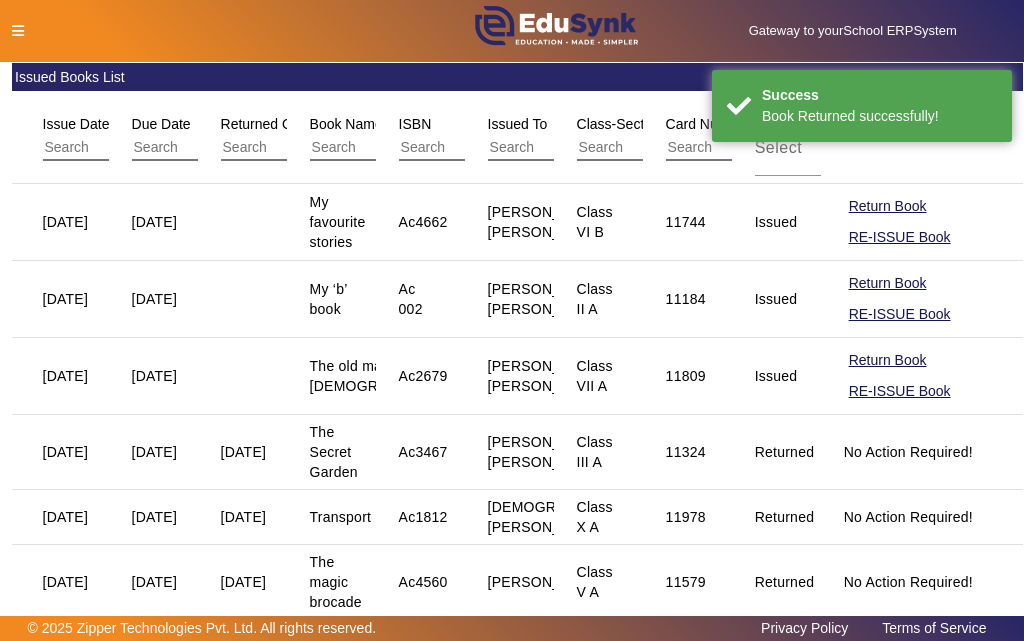 scroll, scrollTop: 0, scrollLeft: 0, axis: both 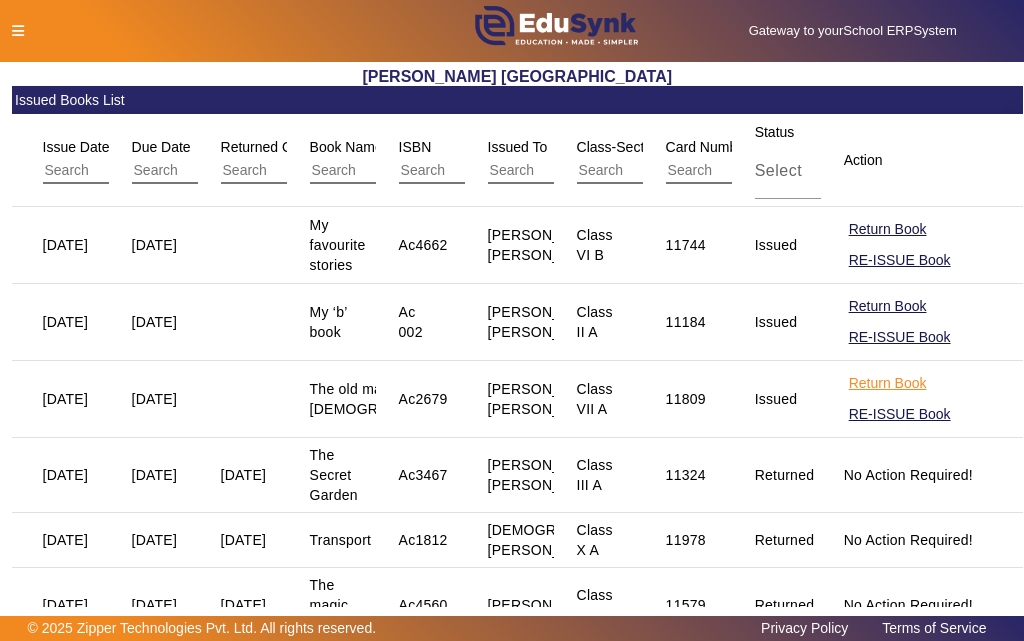 click on "Return Book" 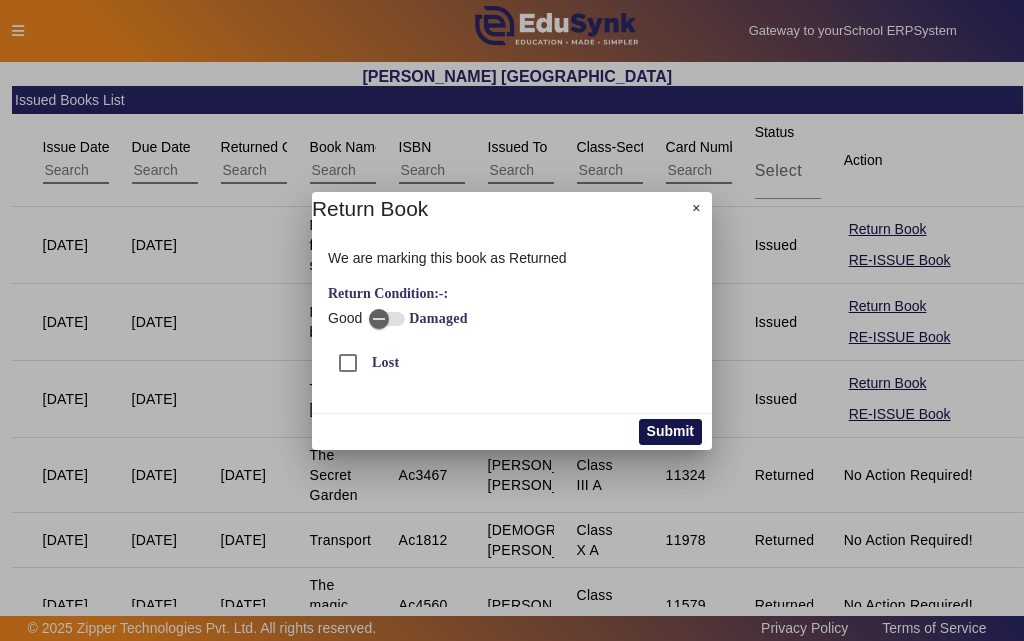 click on "Submit" at bounding box center [670, 432] 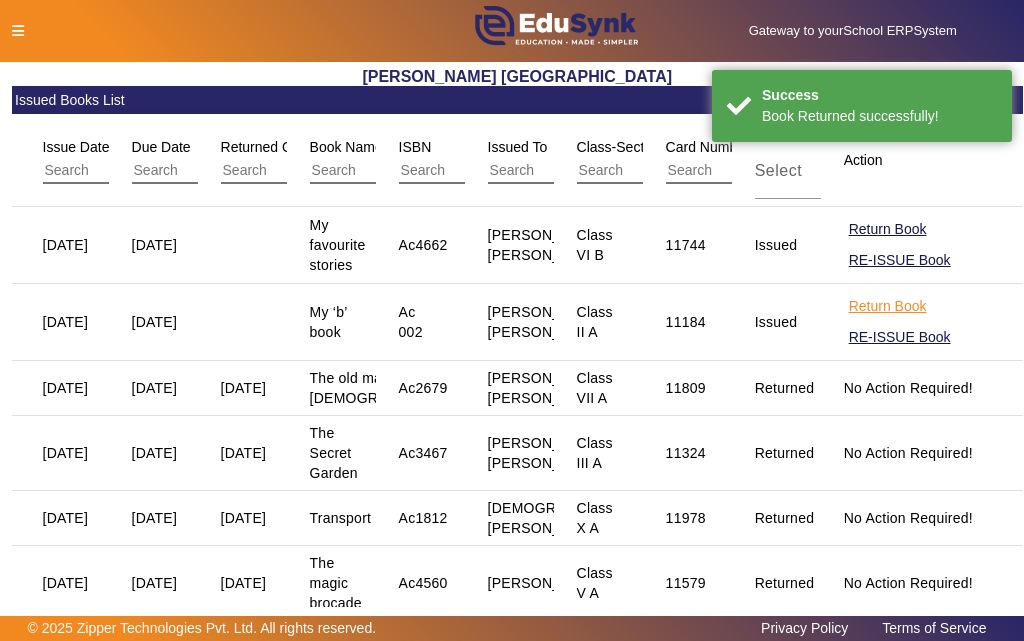 click on "Return Book" 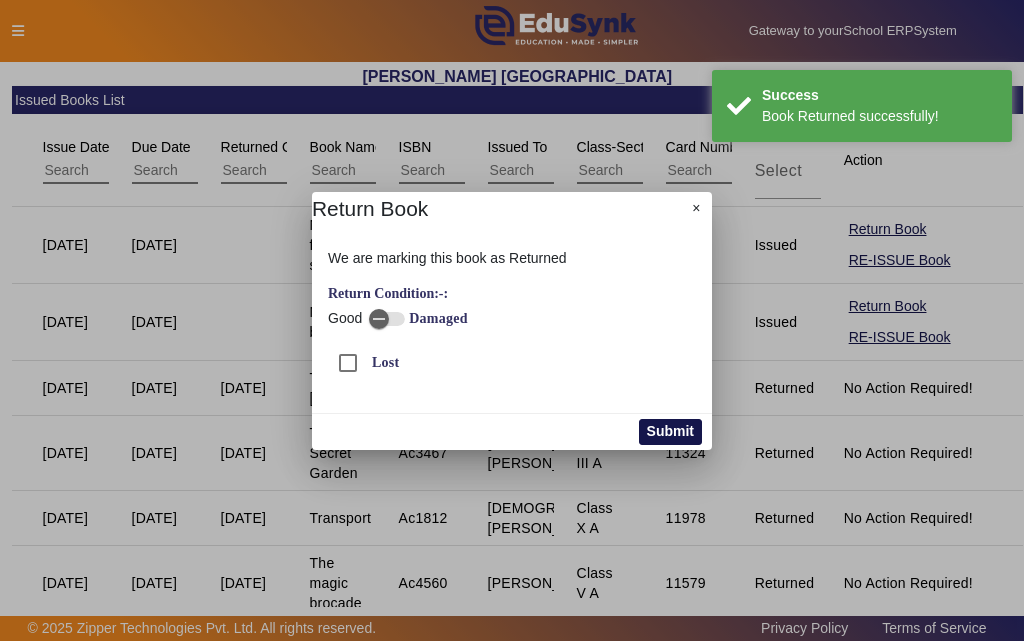 click on "Submit" at bounding box center (670, 432) 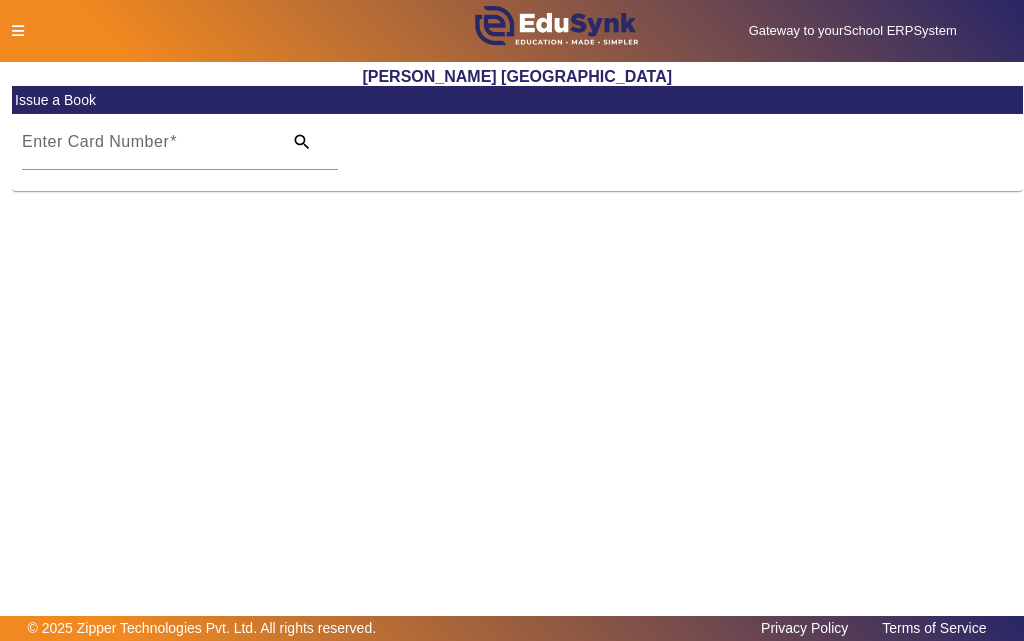 click 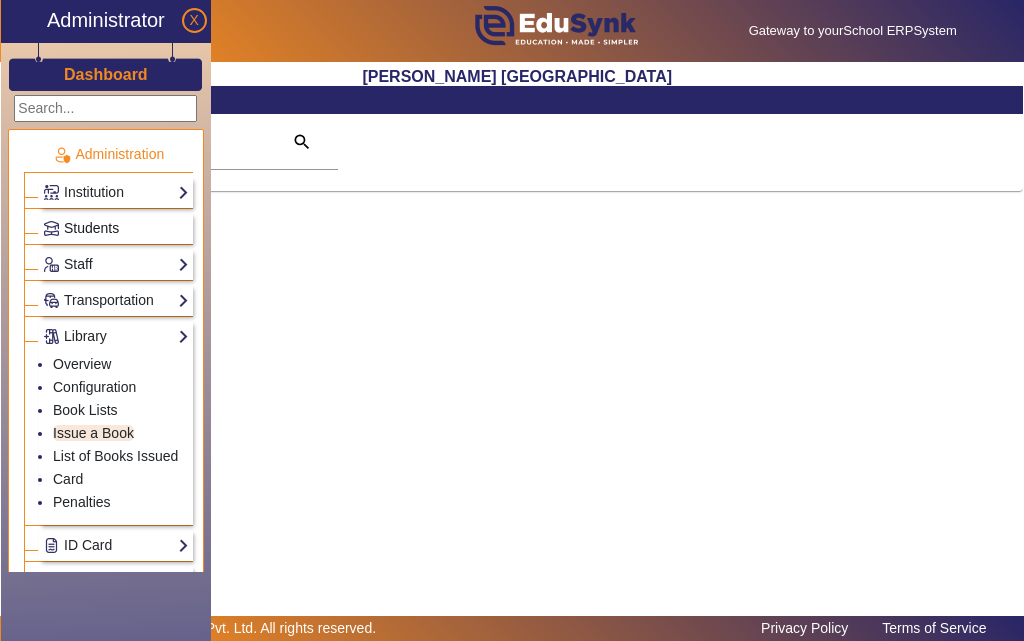 click on "Students" 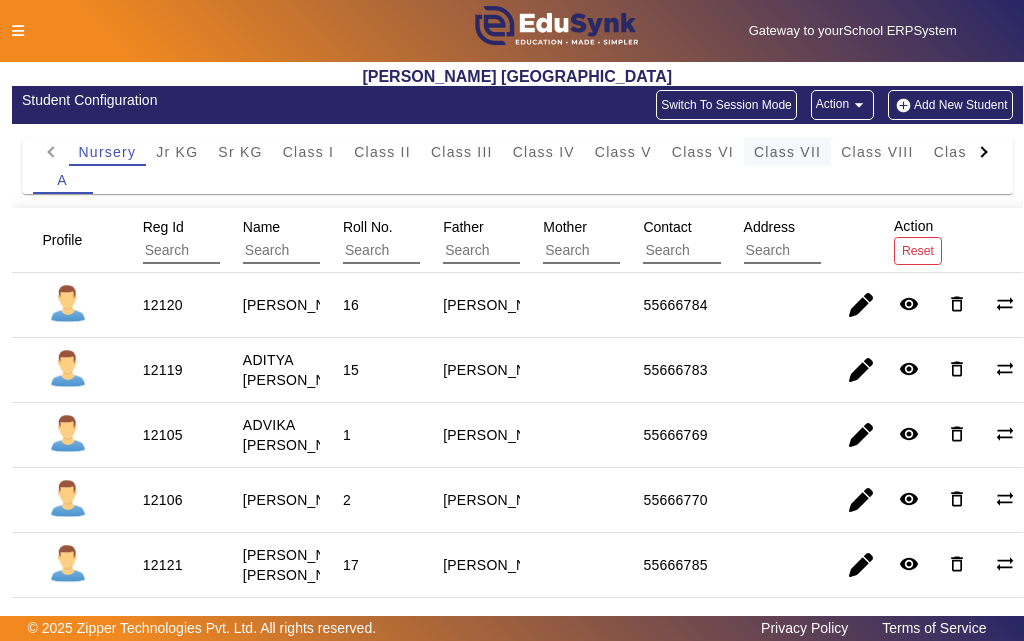 click on "Class VII" at bounding box center [787, 152] 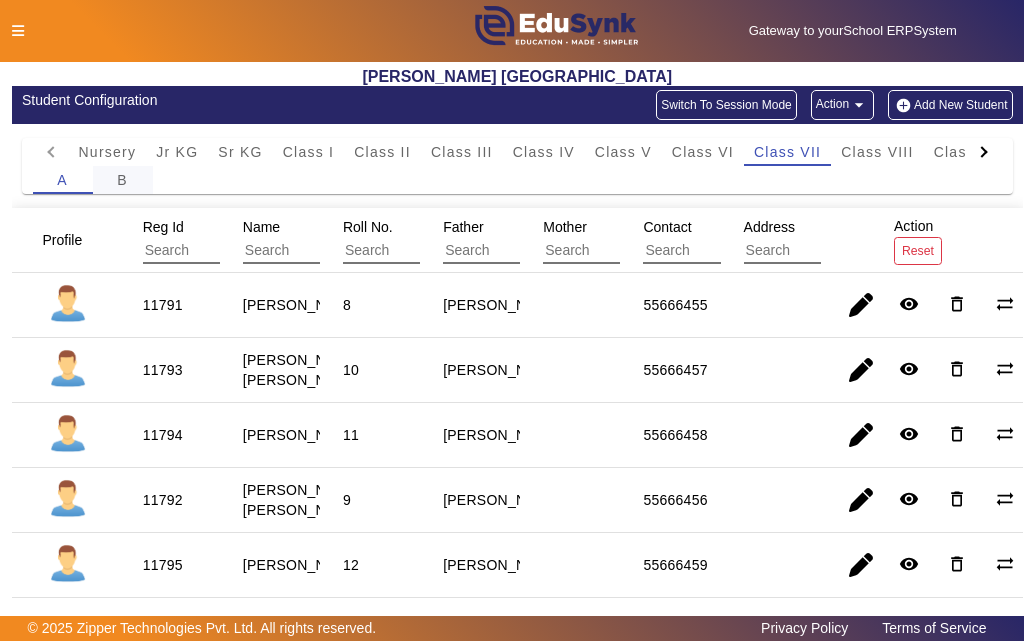 click on "B" at bounding box center [122, 180] 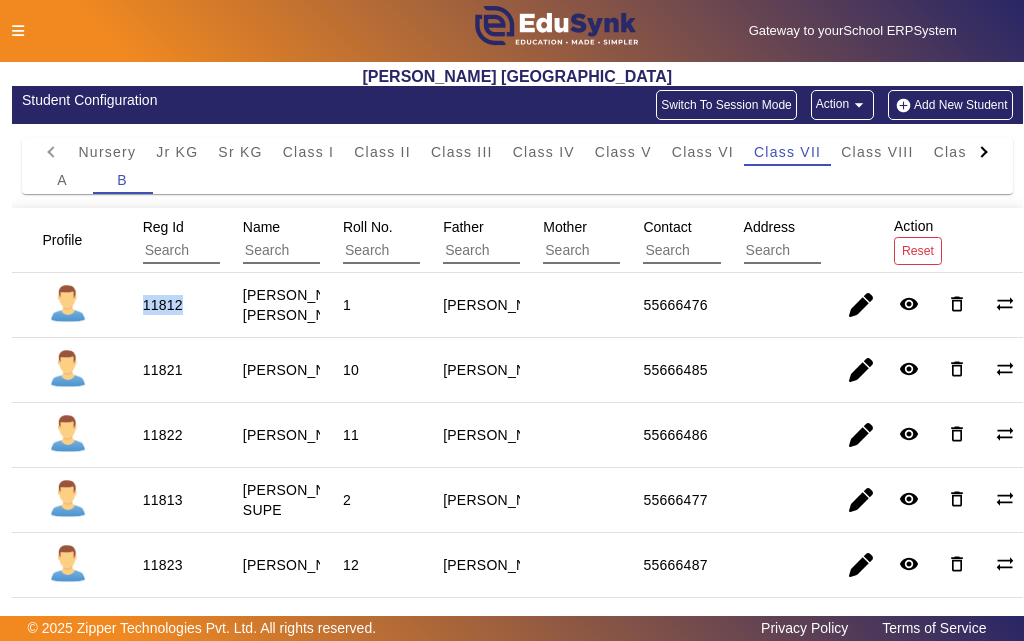 drag, startPoint x: 141, startPoint y: 303, endPoint x: 212, endPoint y: 301, distance: 71.02816 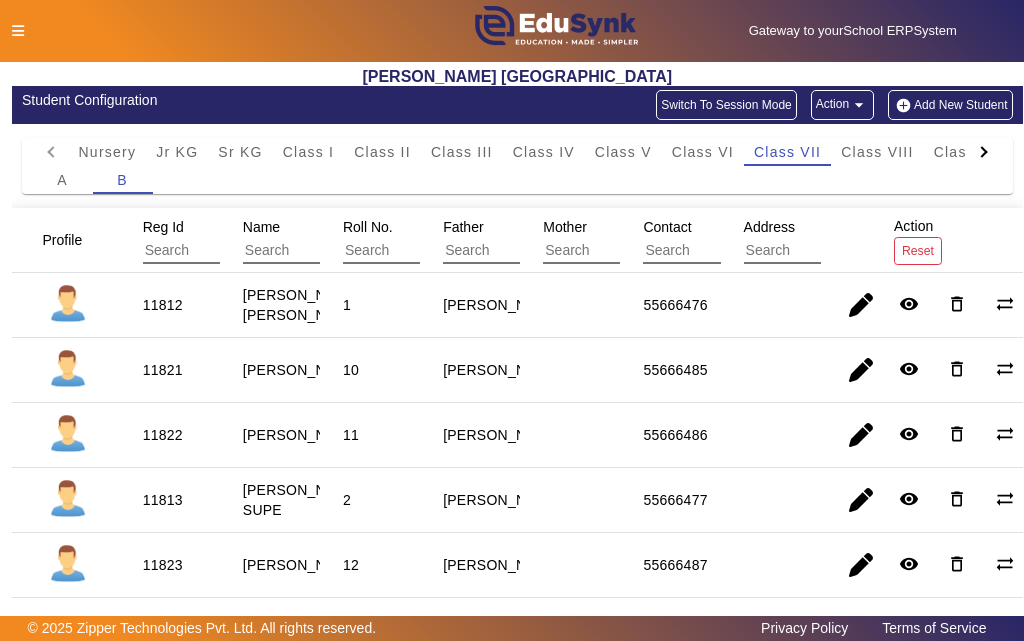 click 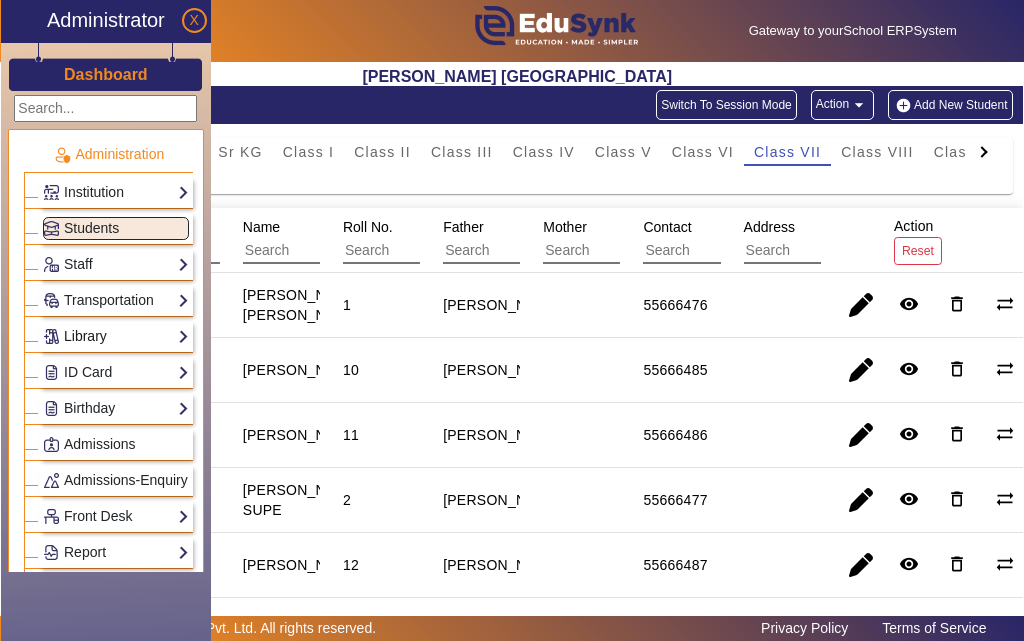 click on "Library" 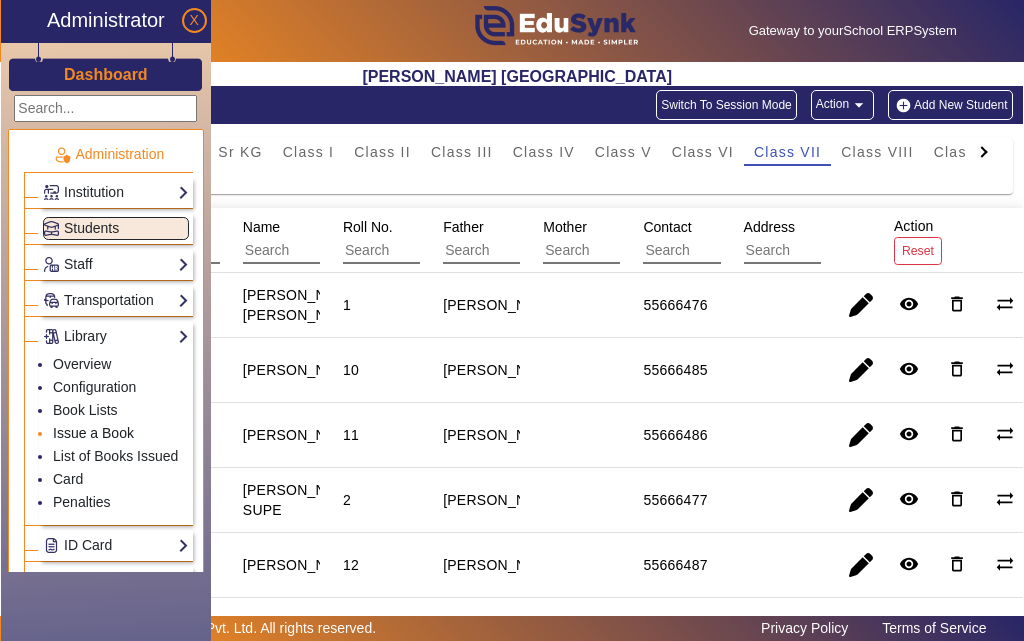 click on "Issue a Book" 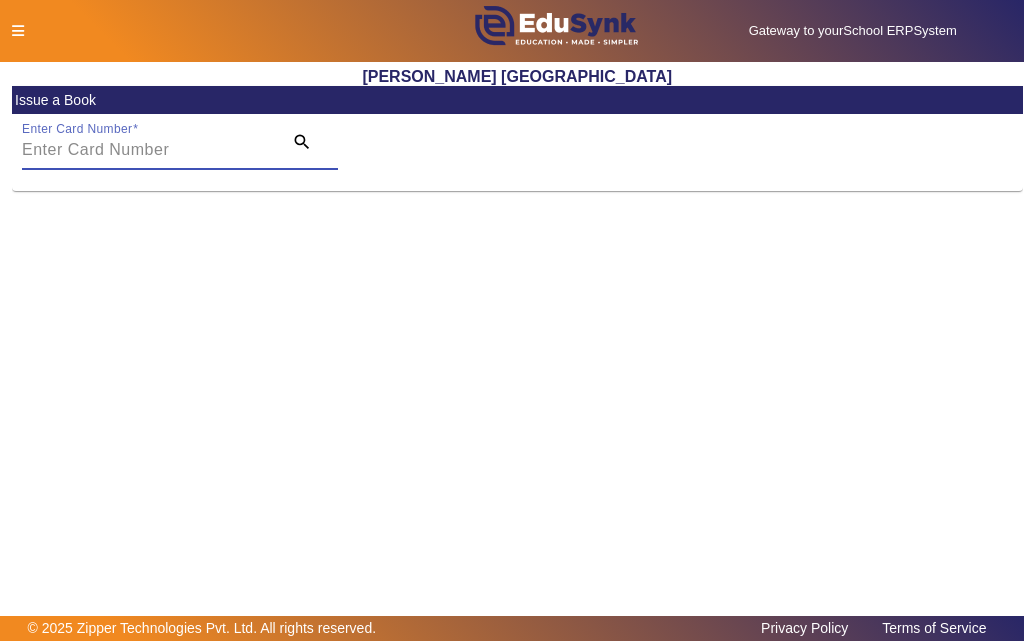 click on "Enter Card Number" at bounding box center [146, 150] 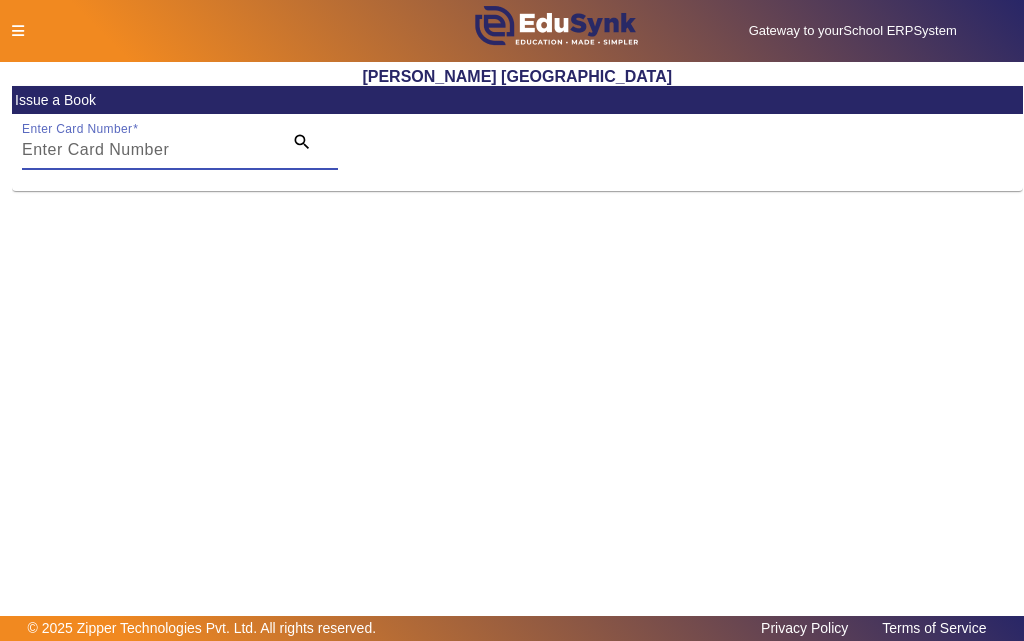 paste on "11812" 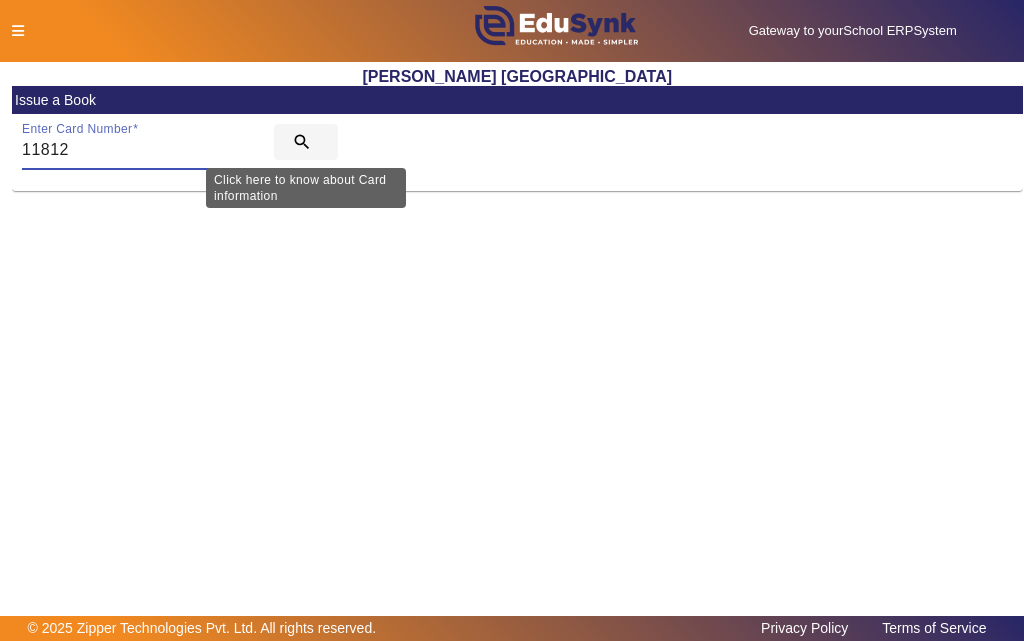 type on "11812" 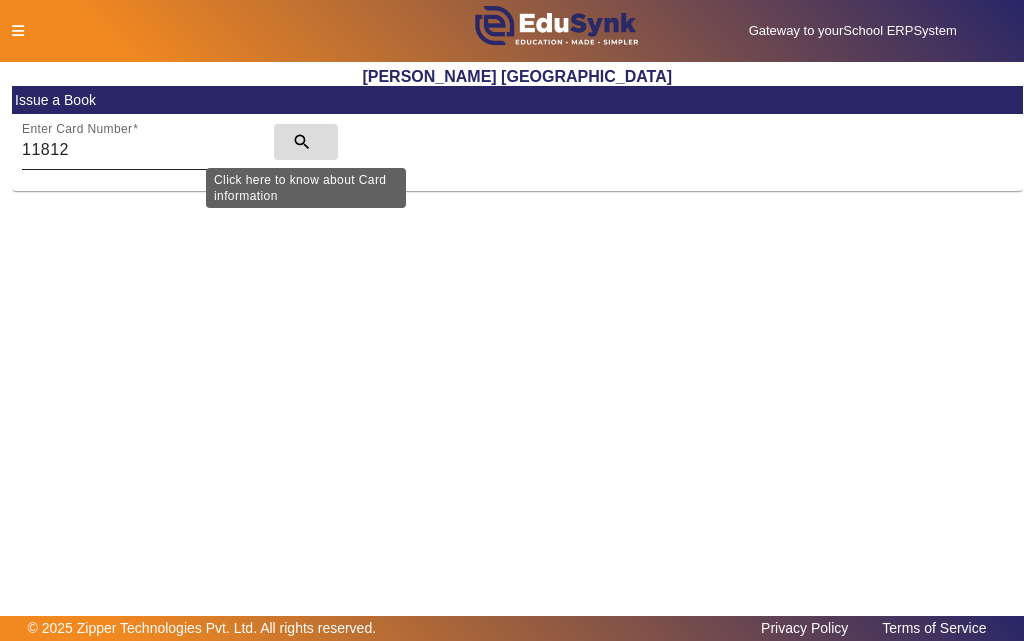 click on "search" 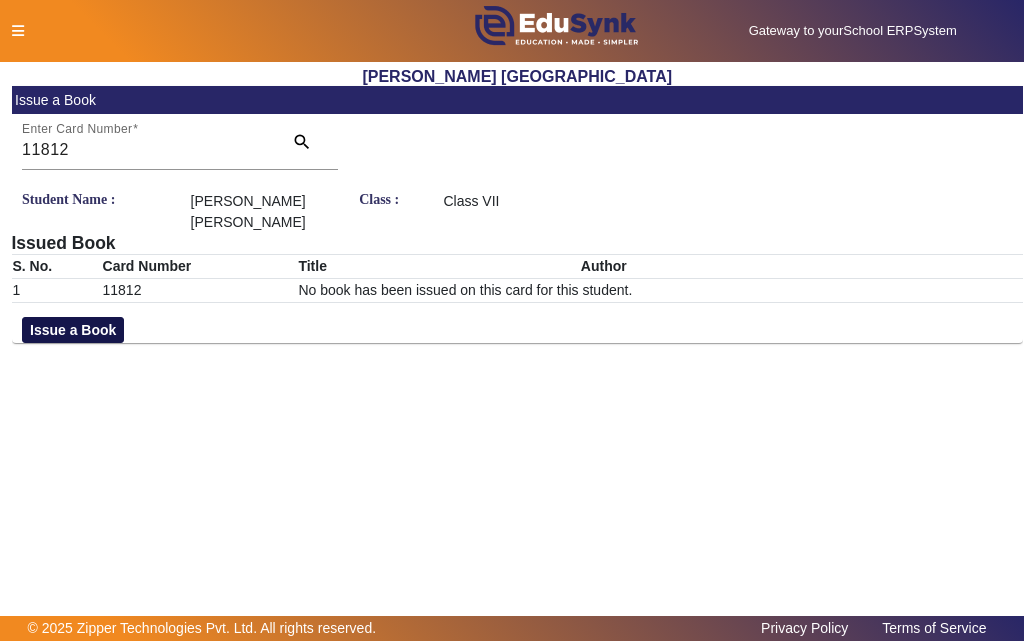 click on "Issue a Book" 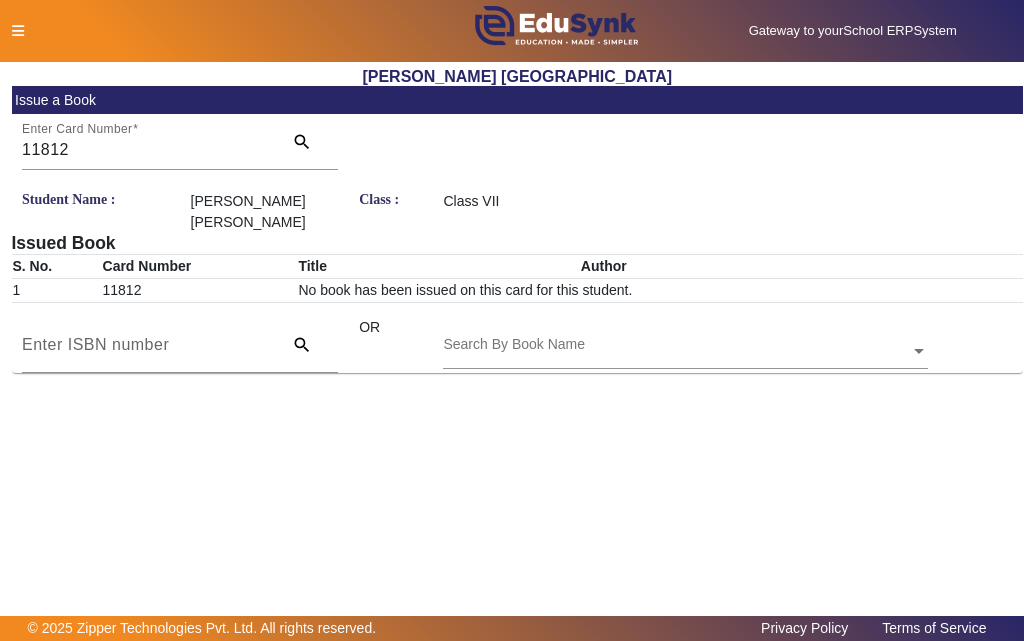 click 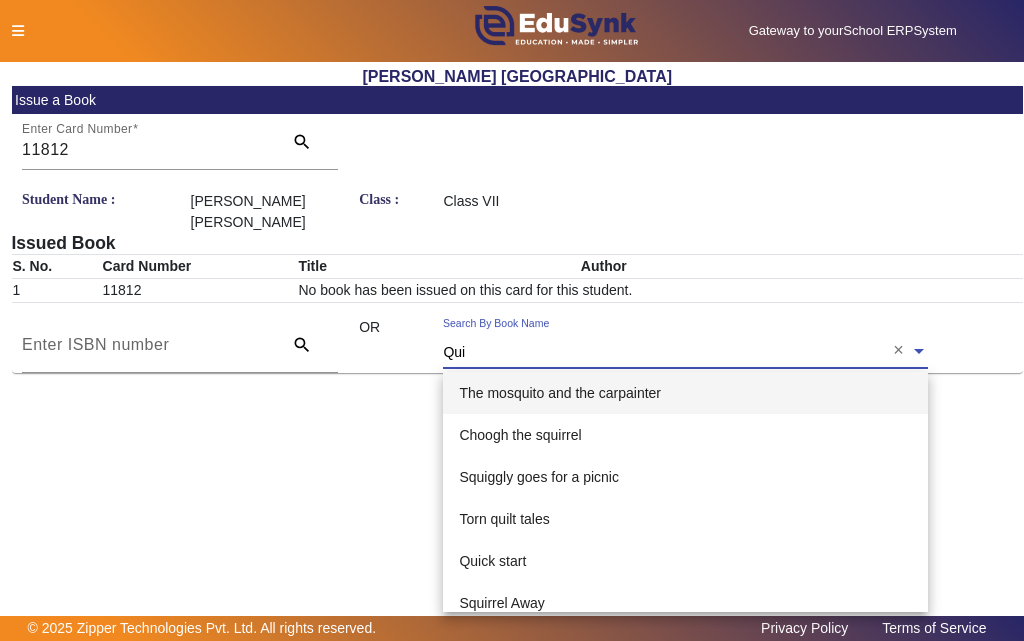 type on "Quiz" 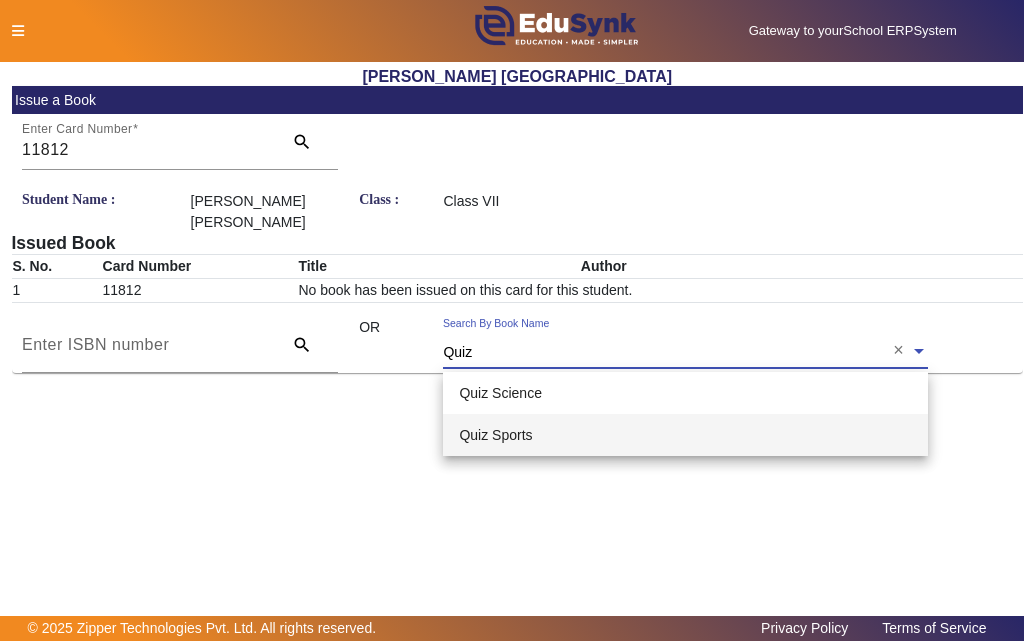 click on "Quiz Sports" at bounding box center [495, 435] 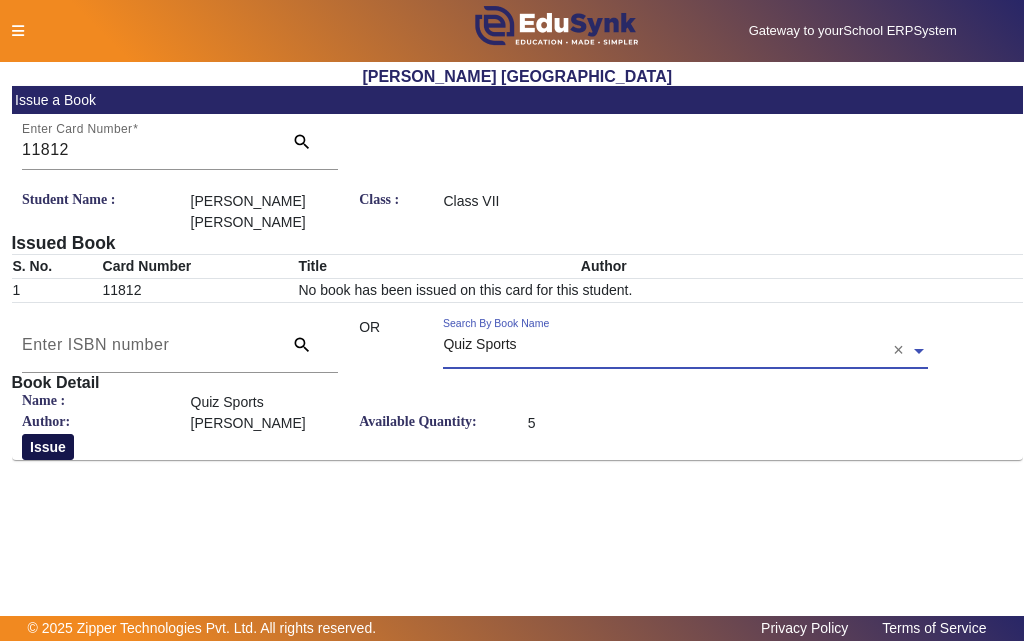 click on "Issue" 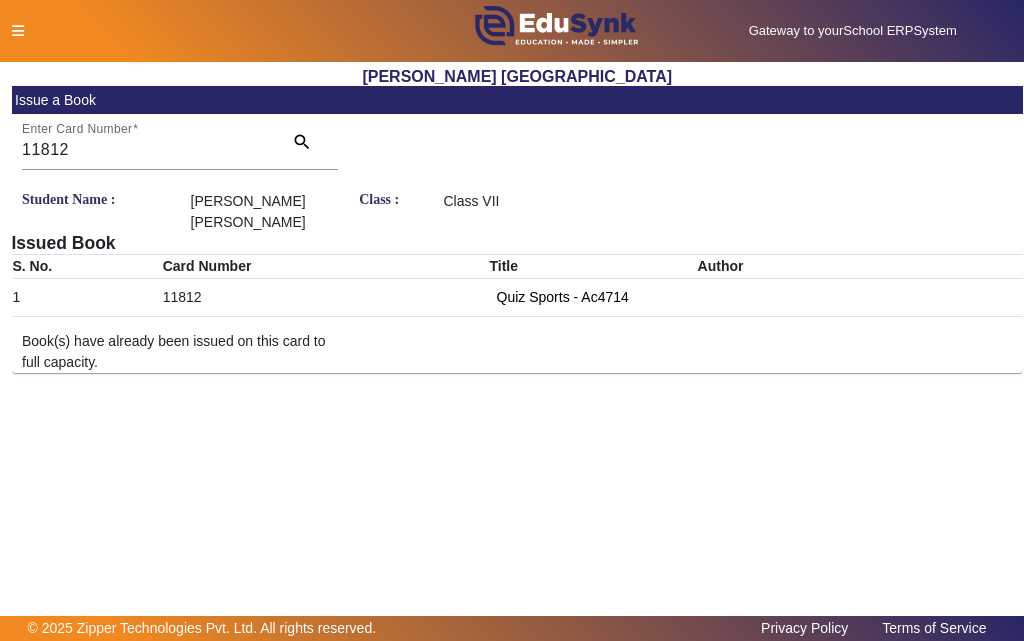 click 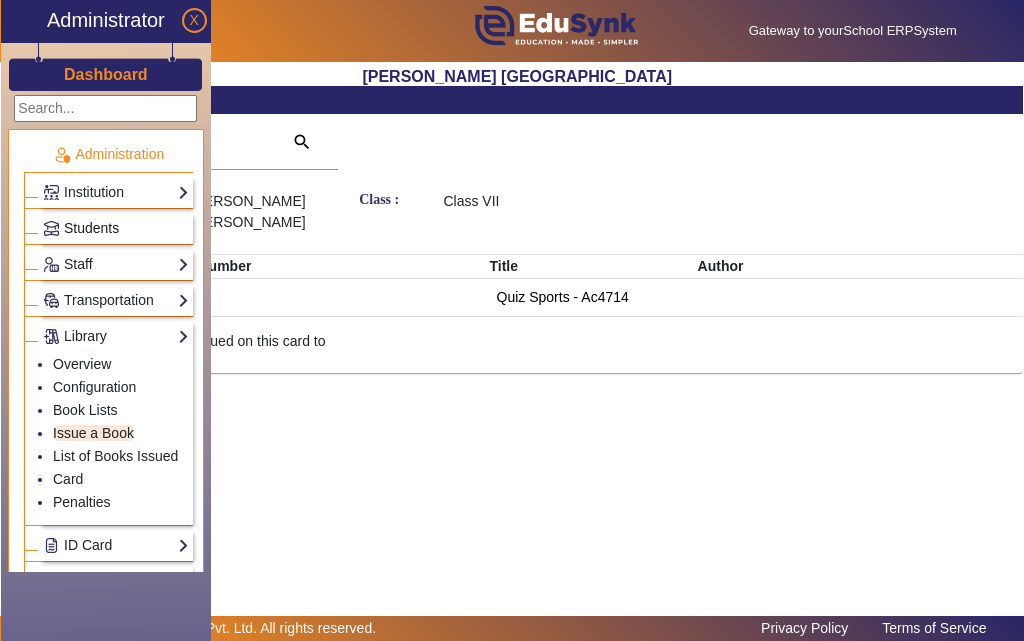 click on "Students" 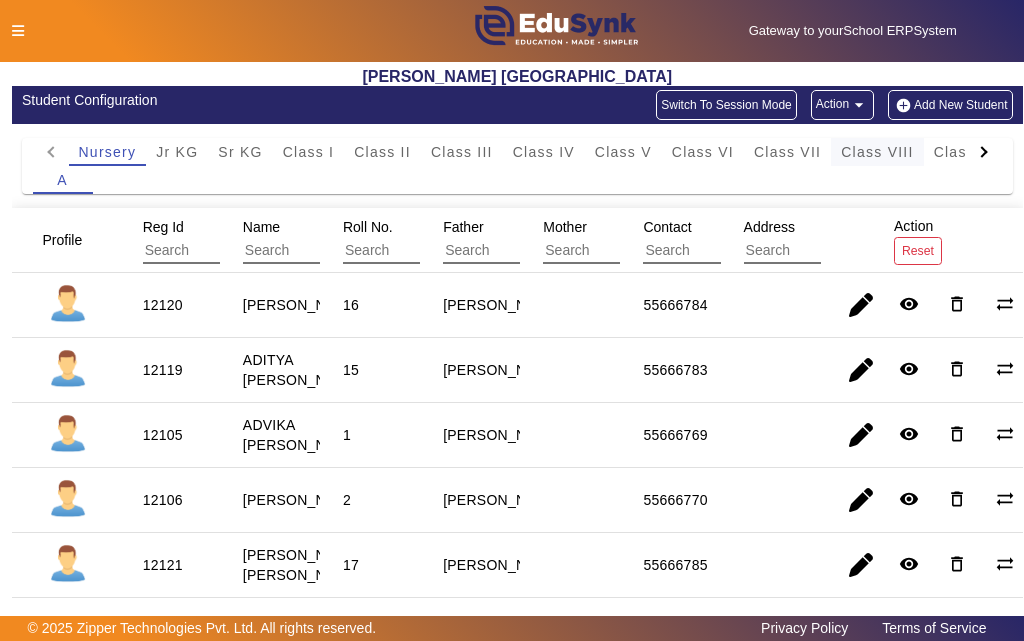 click on "Class VIII" at bounding box center [877, 152] 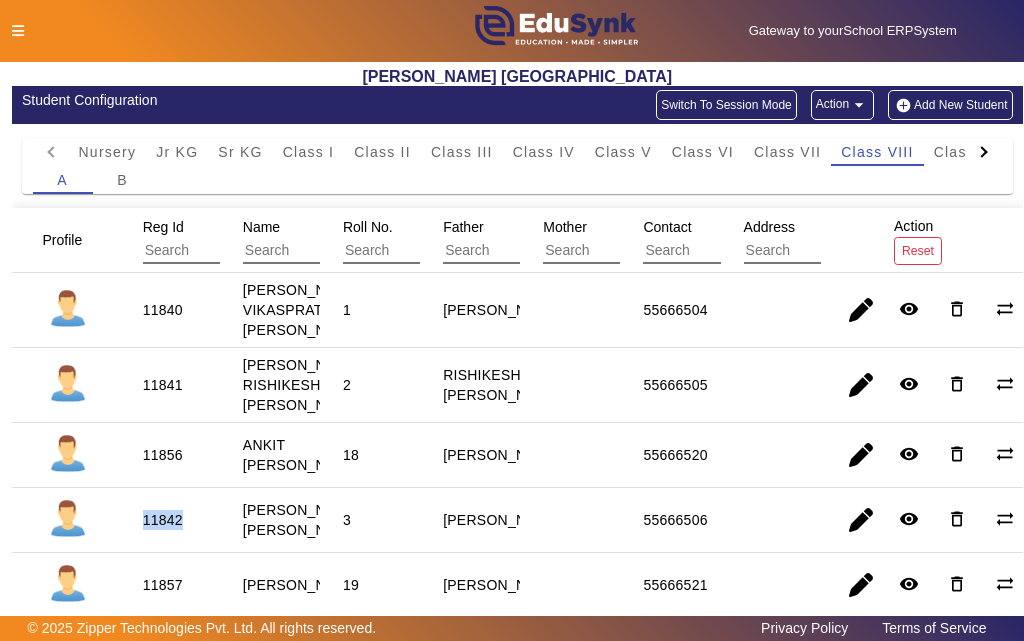 drag, startPoint x: 142, startPoint y: 537, endPoint x: 198, endPoint y: 529, distance: 56.568542 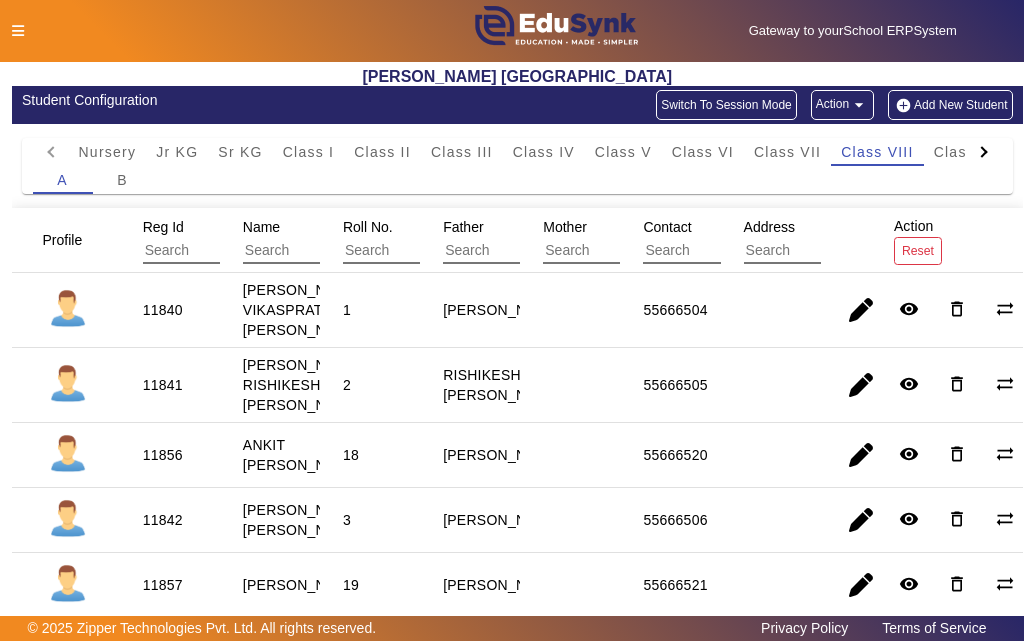 click 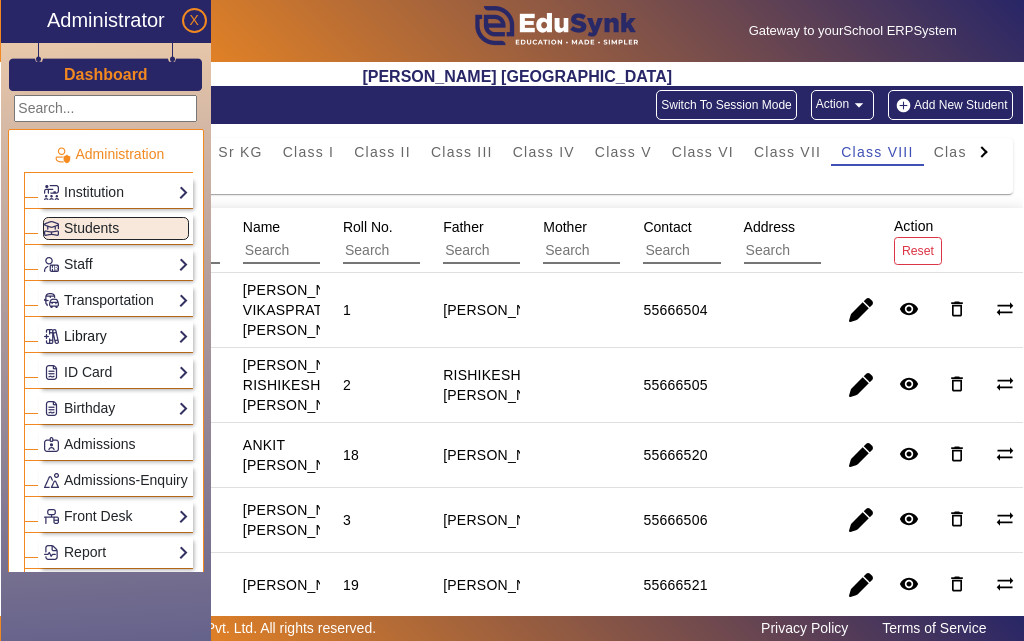 click on "Library" 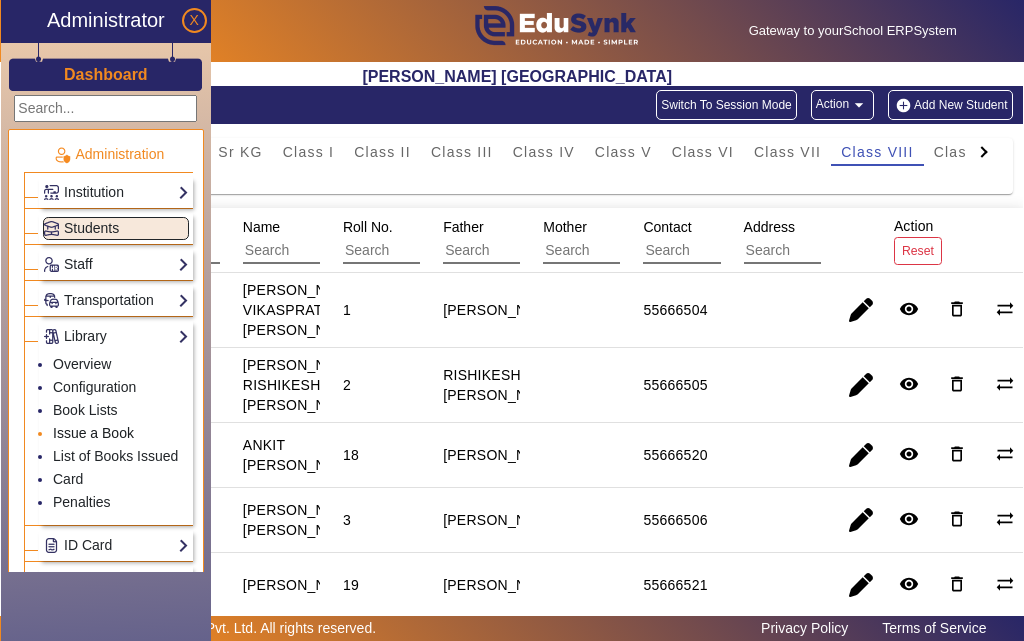 click on "Issue a Book" 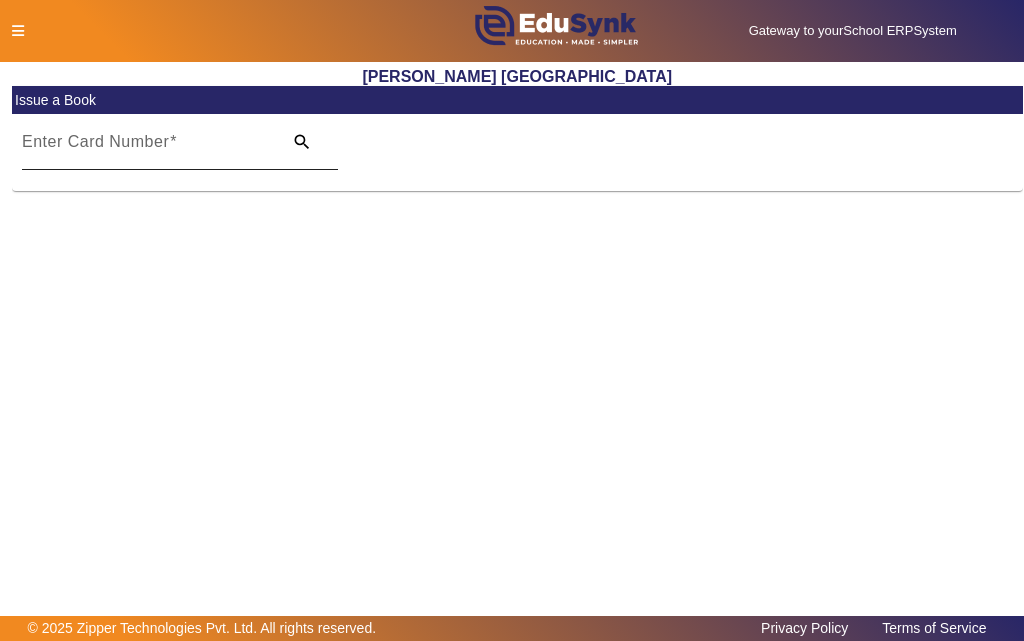 click on "Enter Card Number" at bounding box center [95, 141] 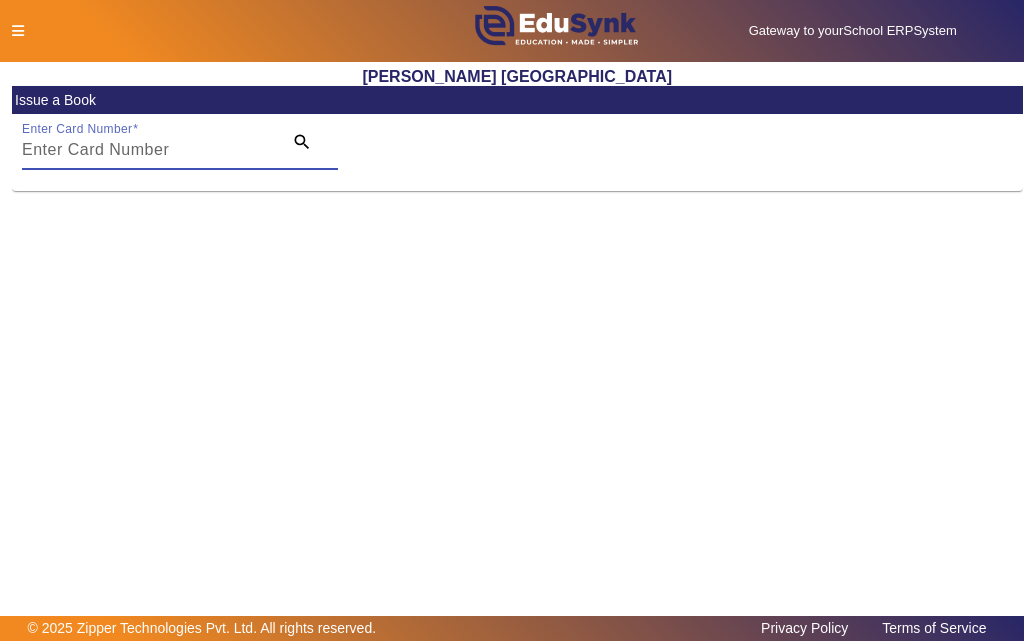 paste on "11842" 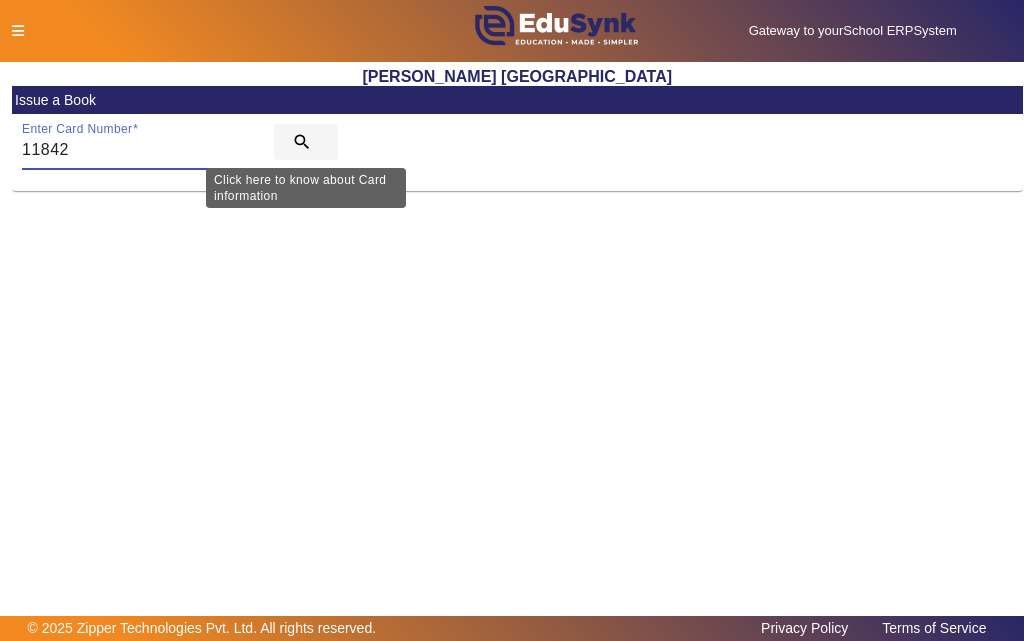 type on "11842" 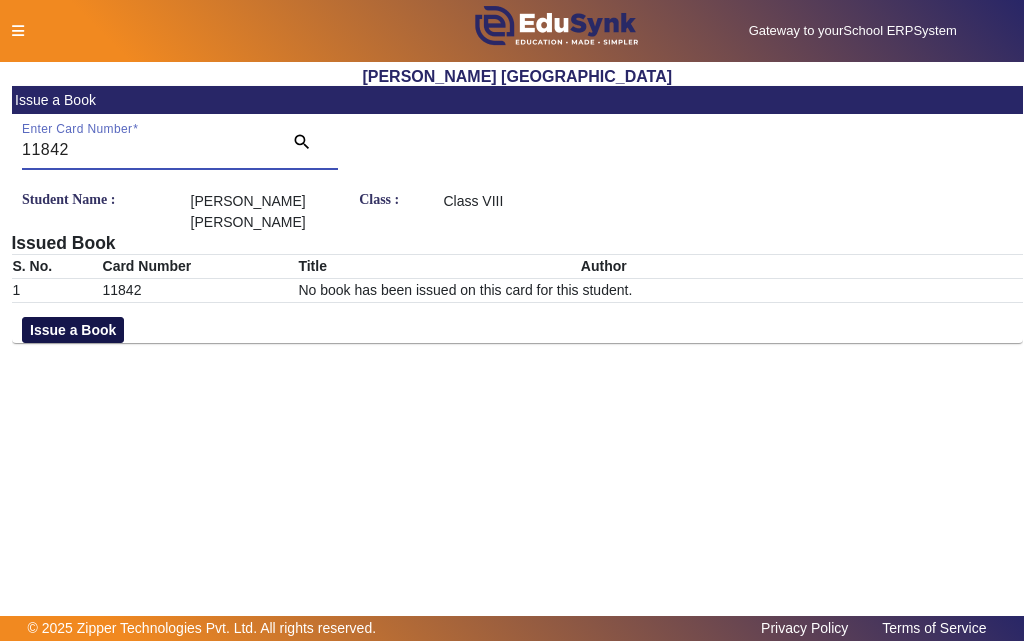 click on "Issue a Book" 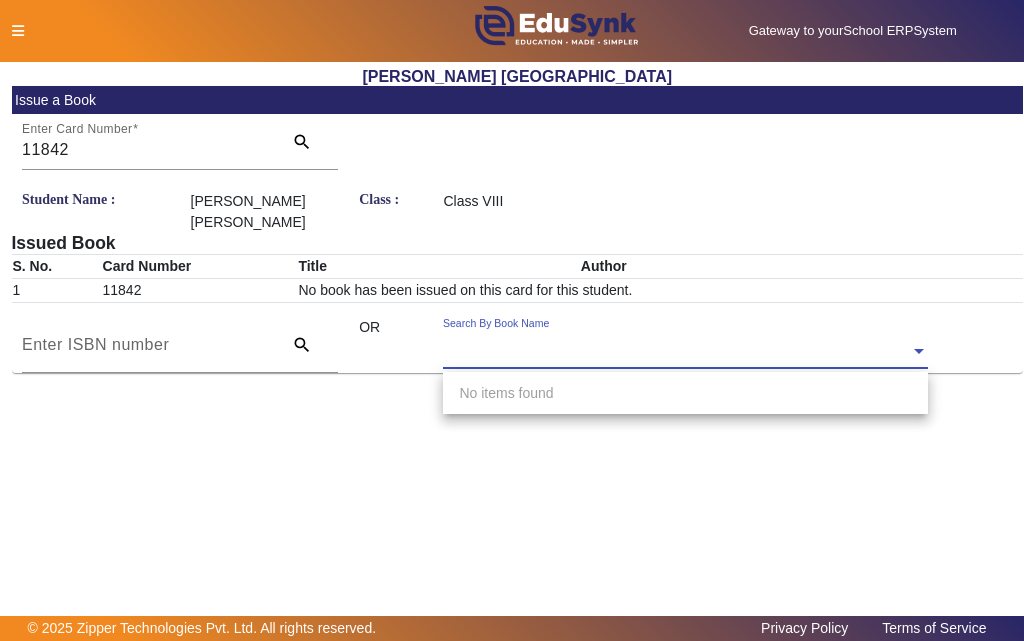 click 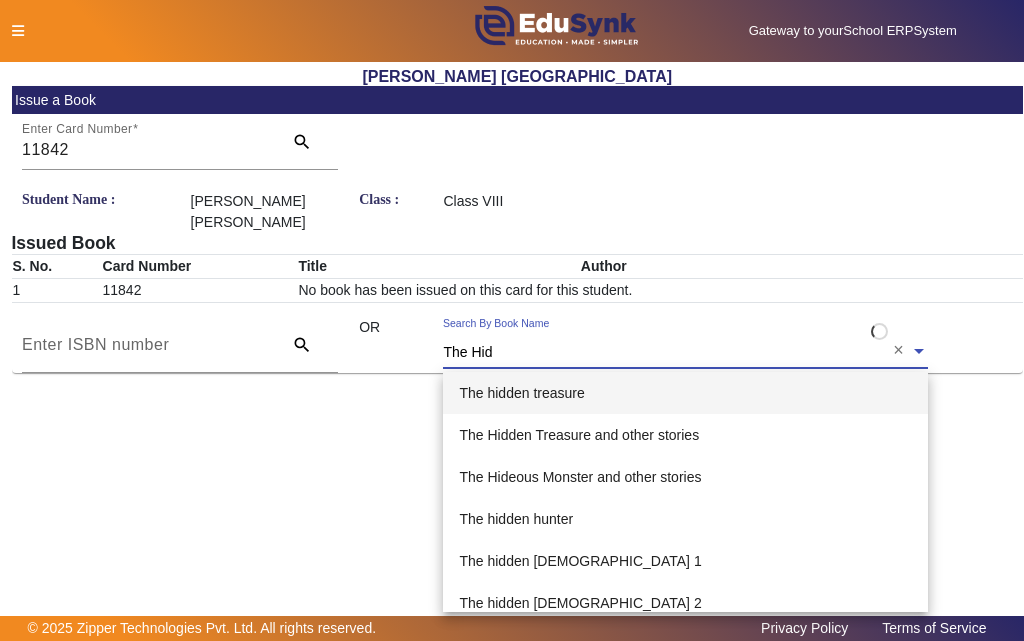 type on "The Hidd" 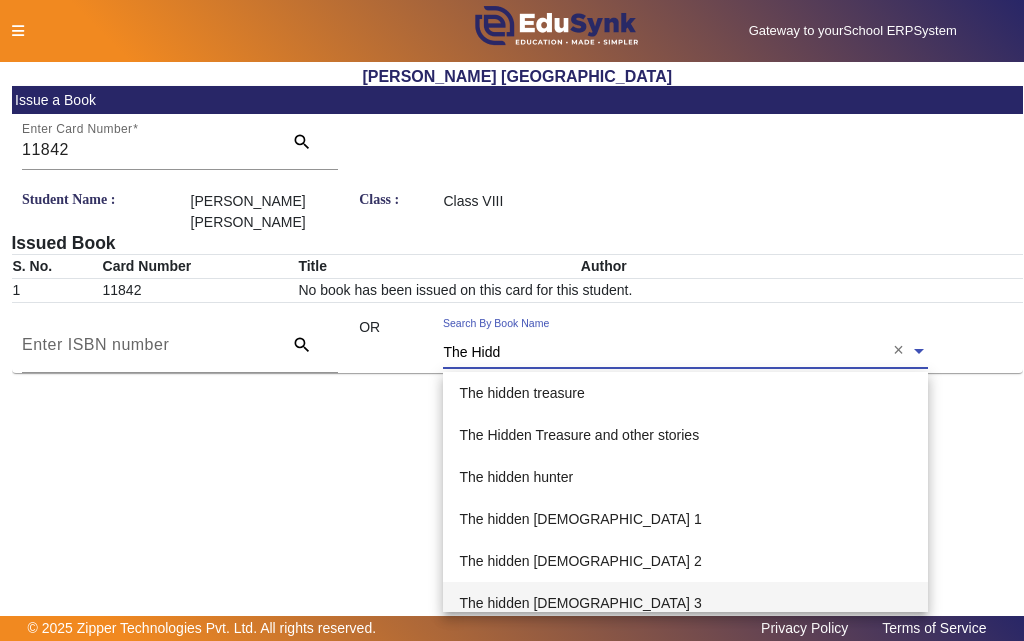 click on "The hidden [DEMOGRAPHIC_DATA] 3" at bounding box center (580, 603) 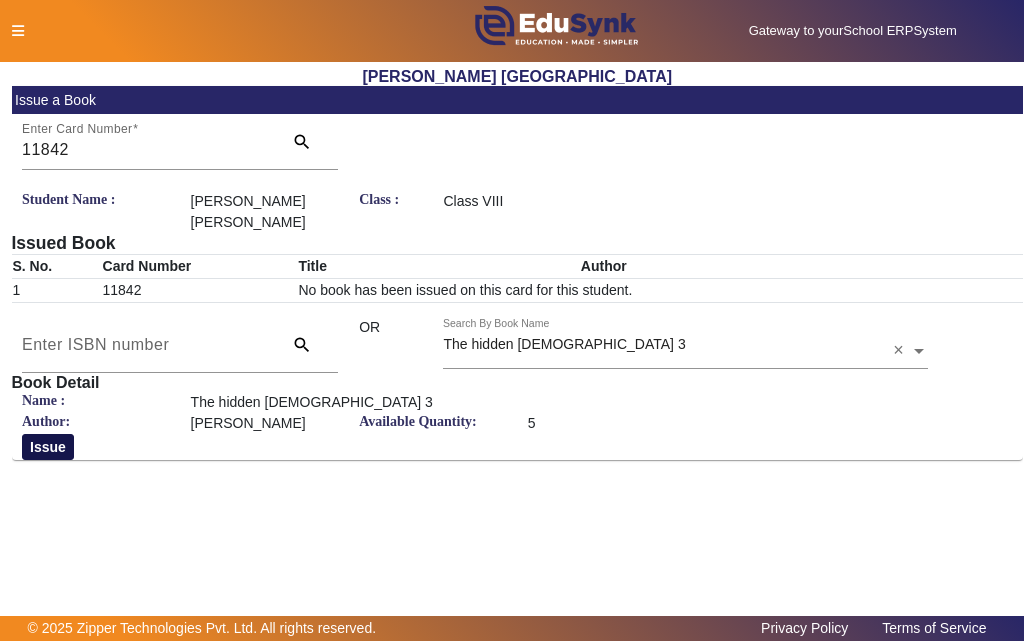 click on "Issue" 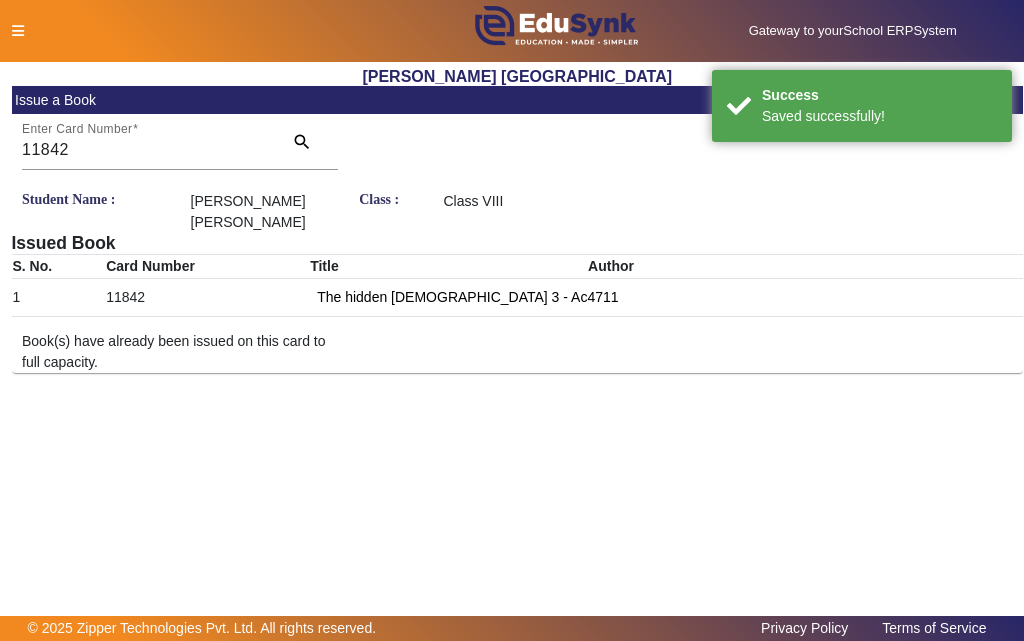 click 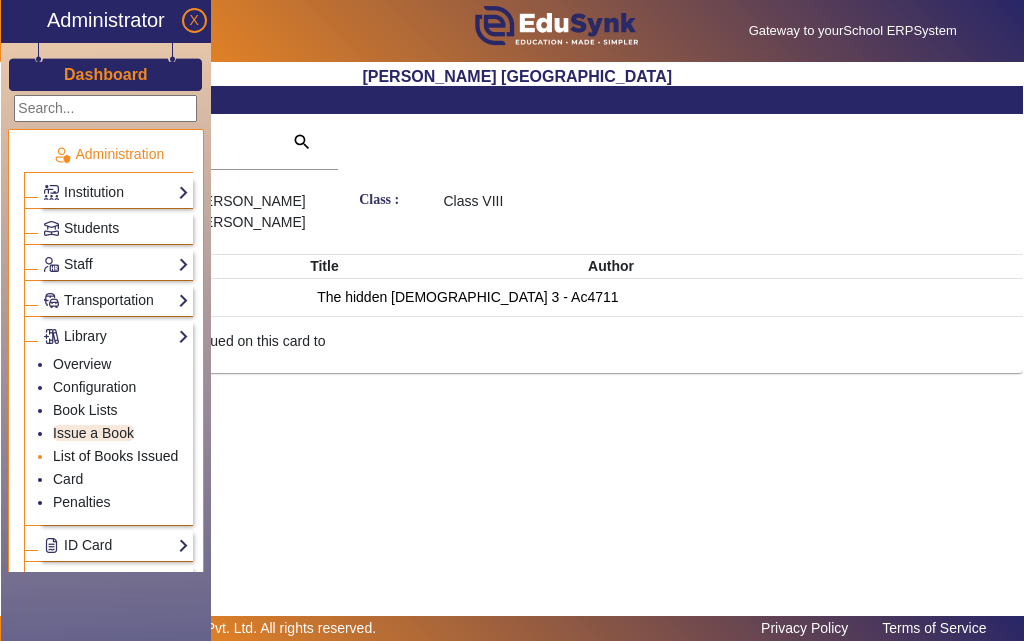 click on "List of Books Issued" 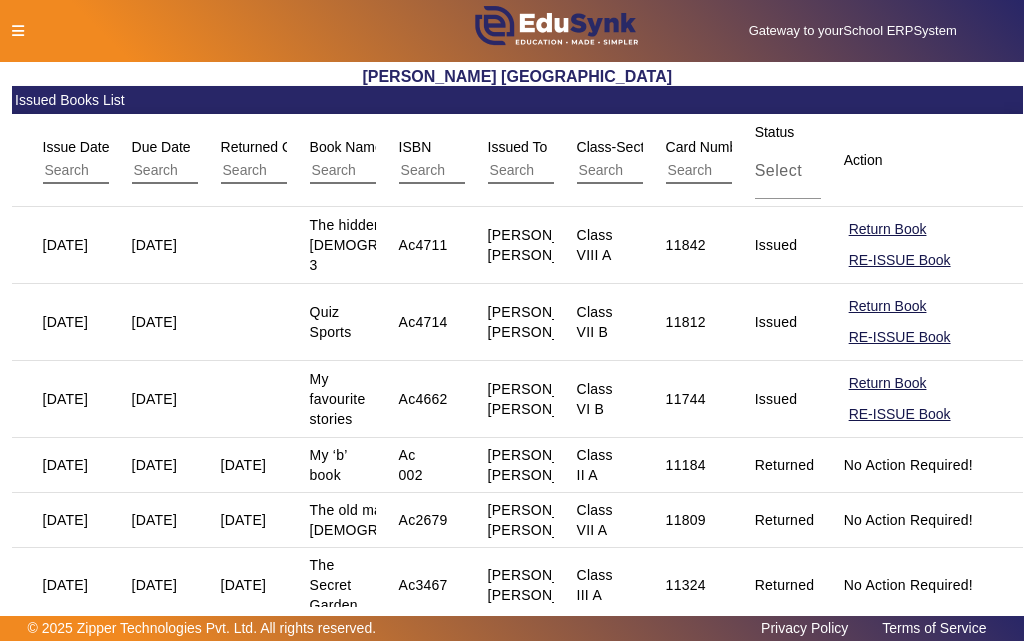 click 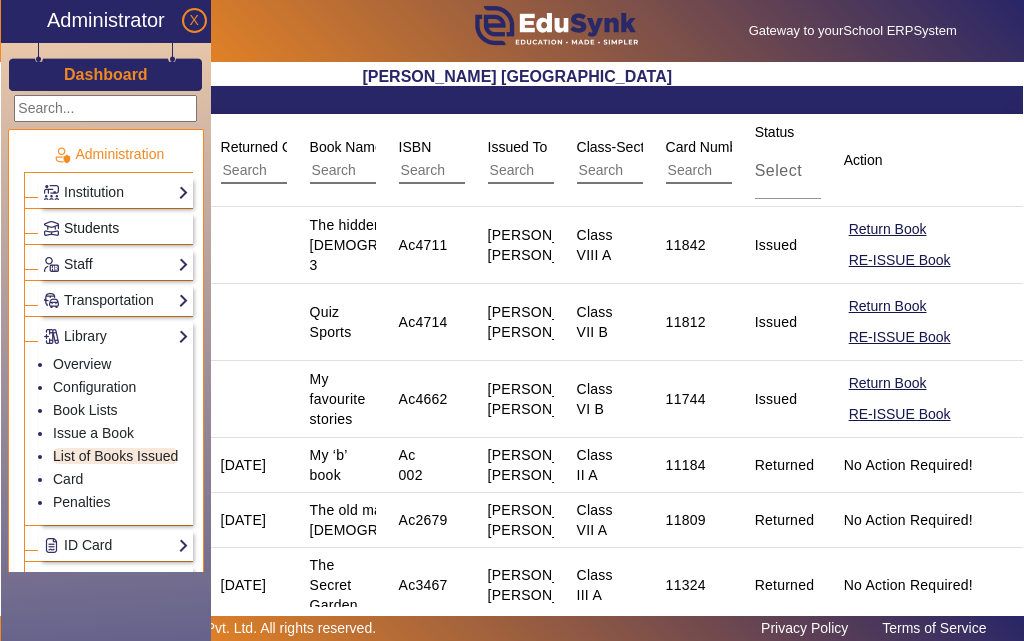 click on "Students" 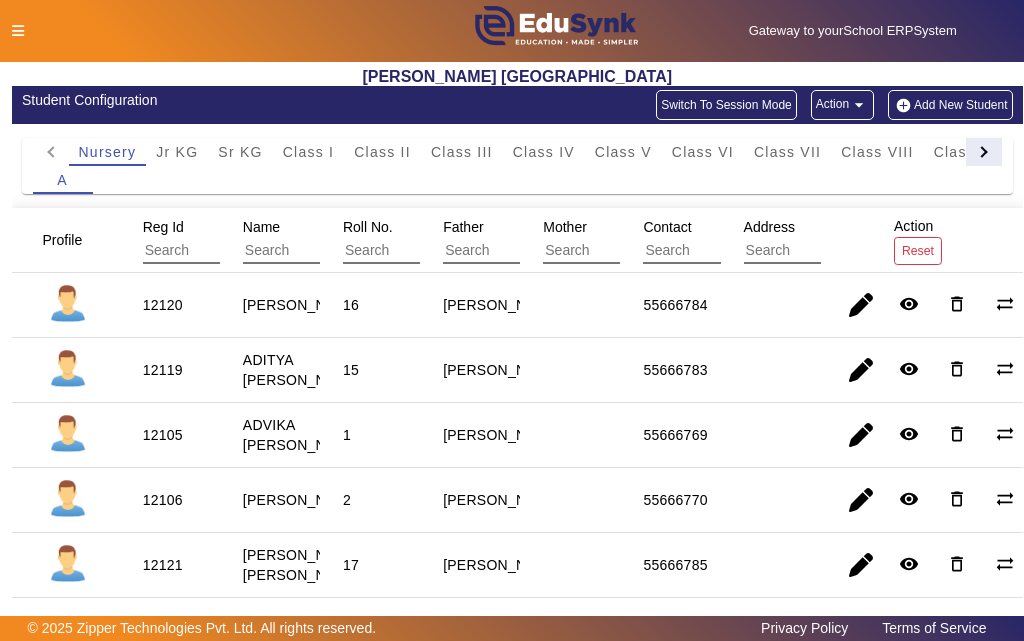 click 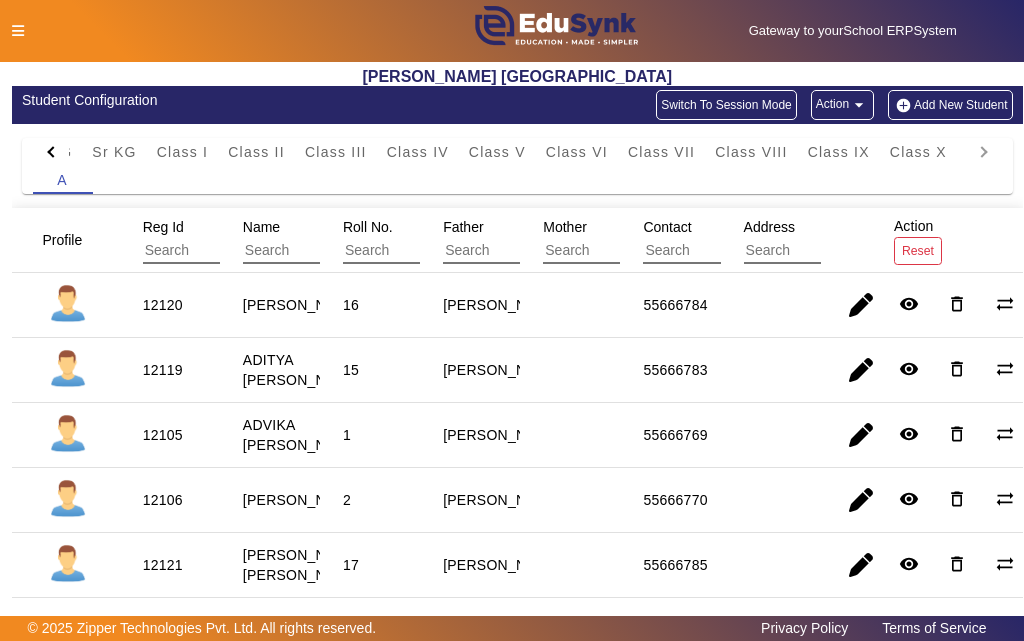 click on "Nursery Jr KG Sr KG Class I Class II Class III Class IV Class V Class VI Class VII Class VIII Class IX Class X" 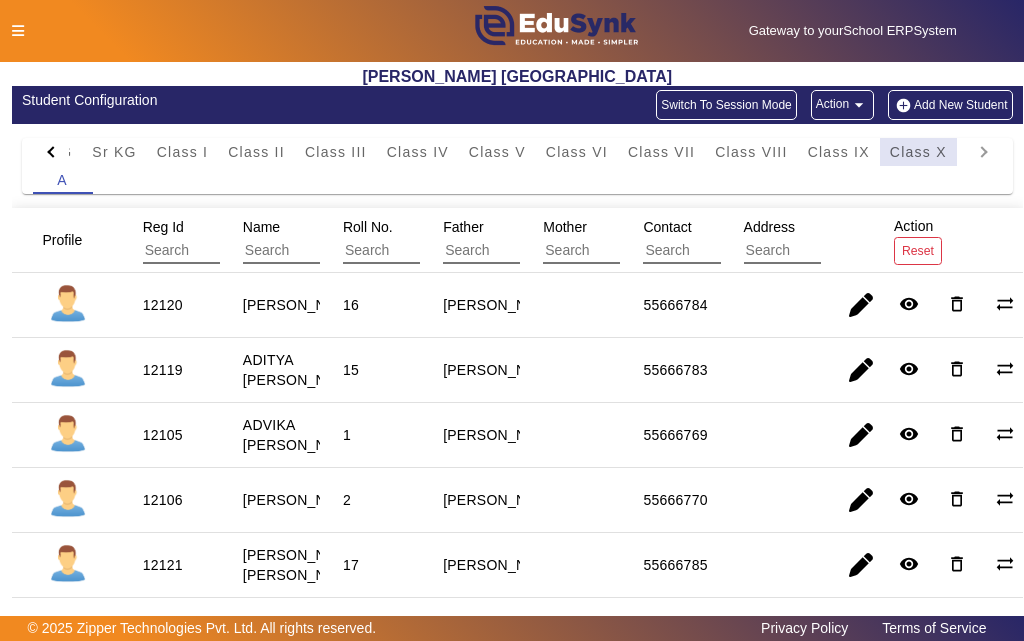 click on "Class X" at bounding box center [918, 152] 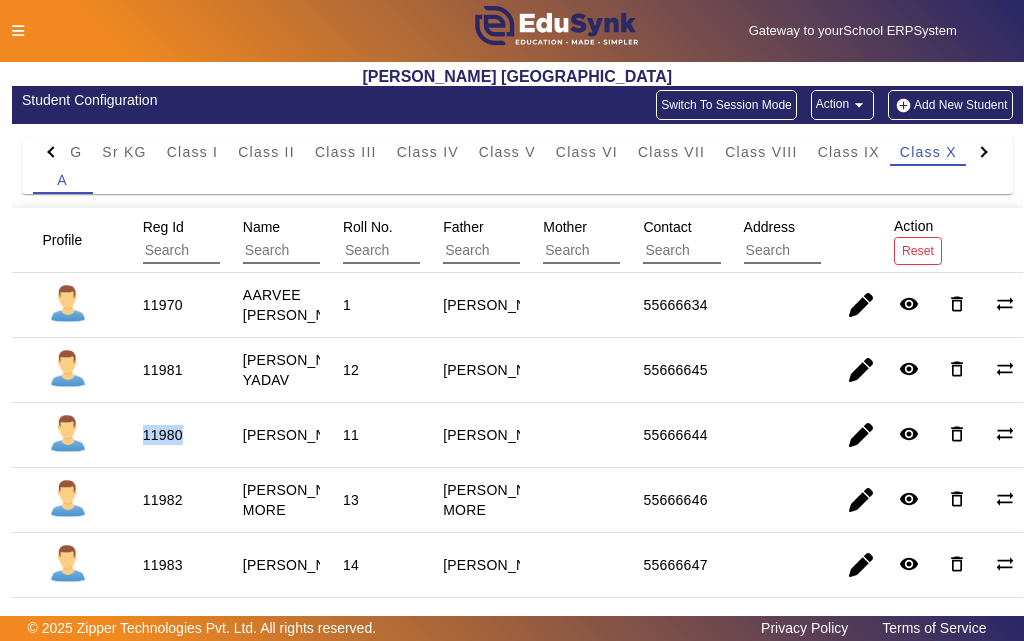 drag, startPoint x: 139, startPoint y: 452, endPoint x: 185, endPoint y: 452, distance: 46 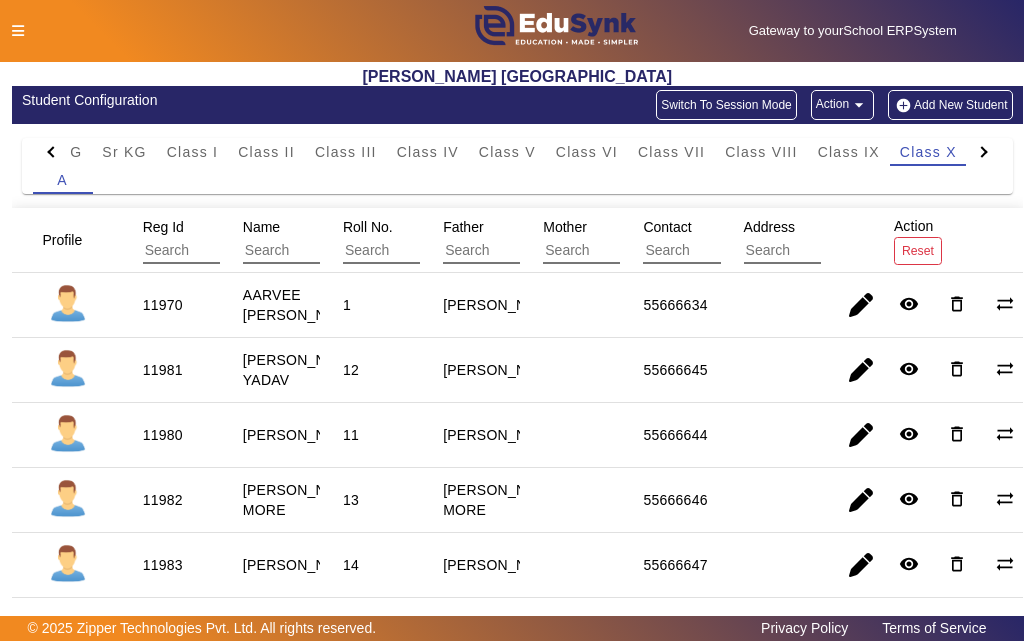 click 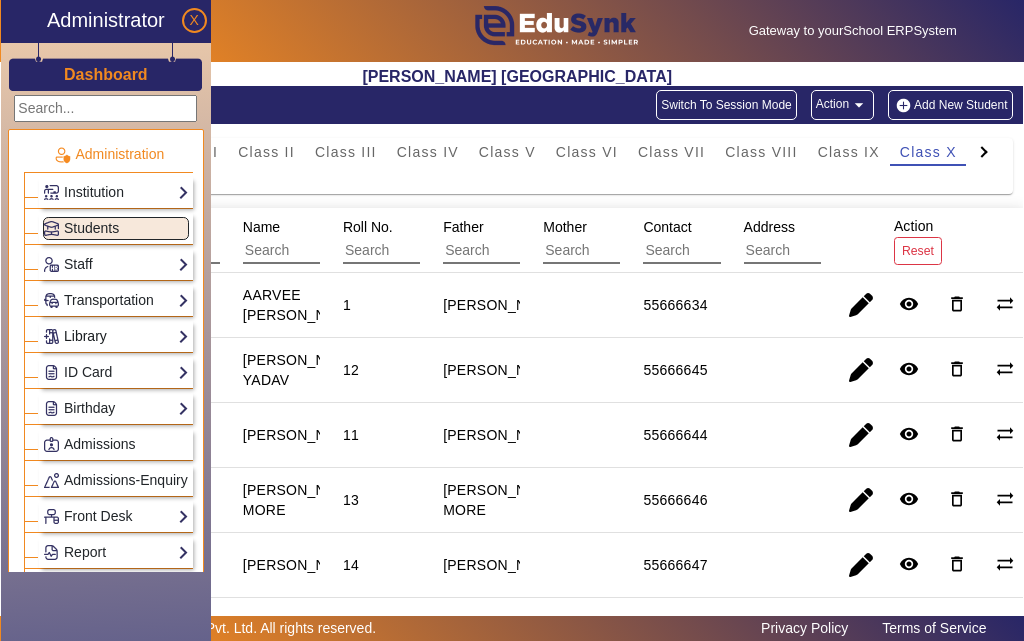 click on "Library" 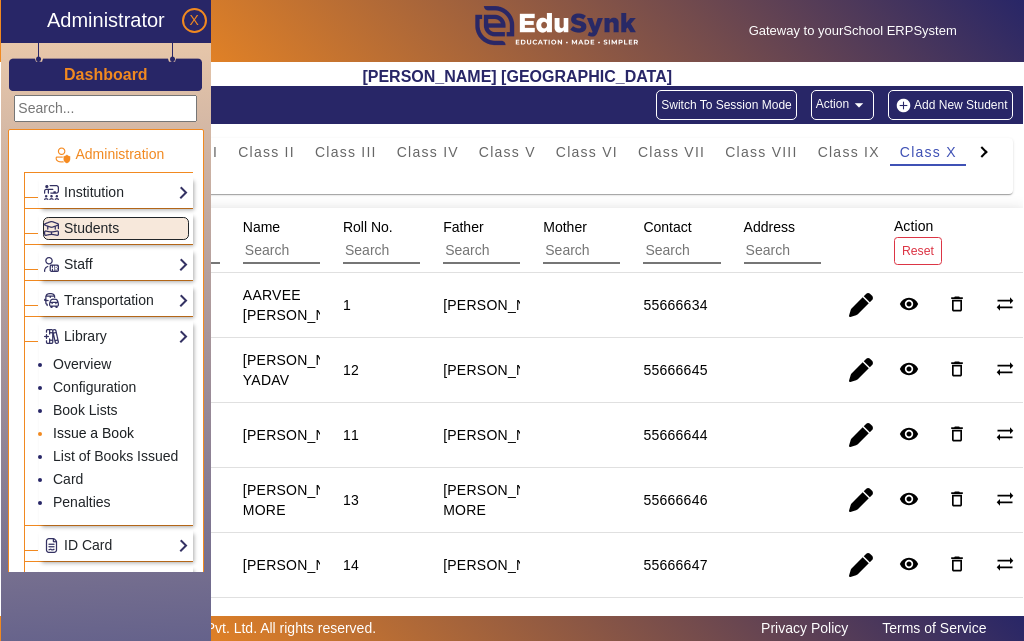 click on "Issue a Book" 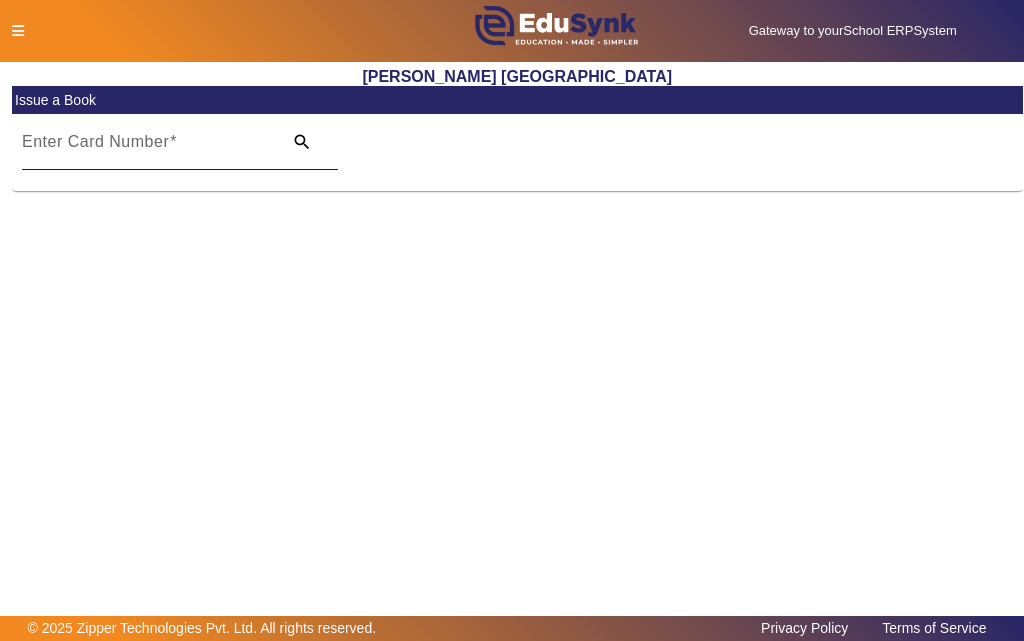 click on "Enter Card Number" at bounding box center [146, 150] 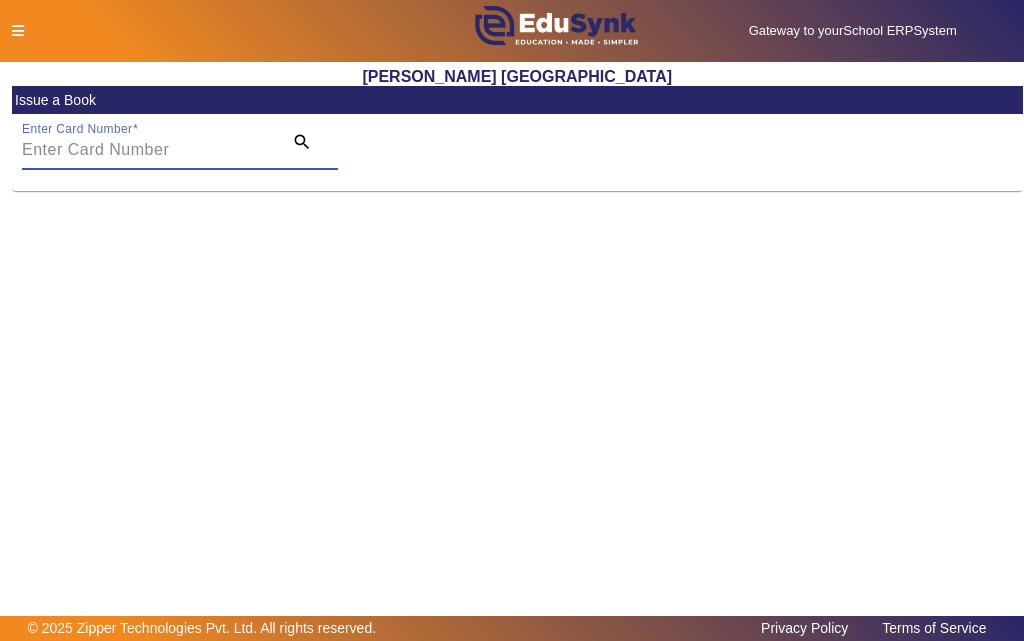 paste on "11980" 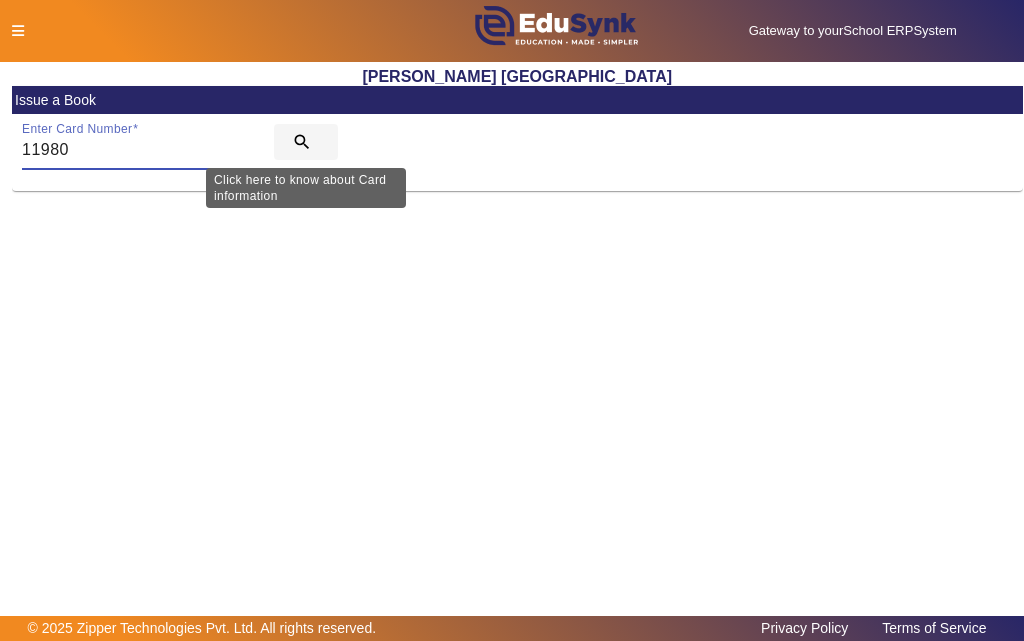 type on "11980" 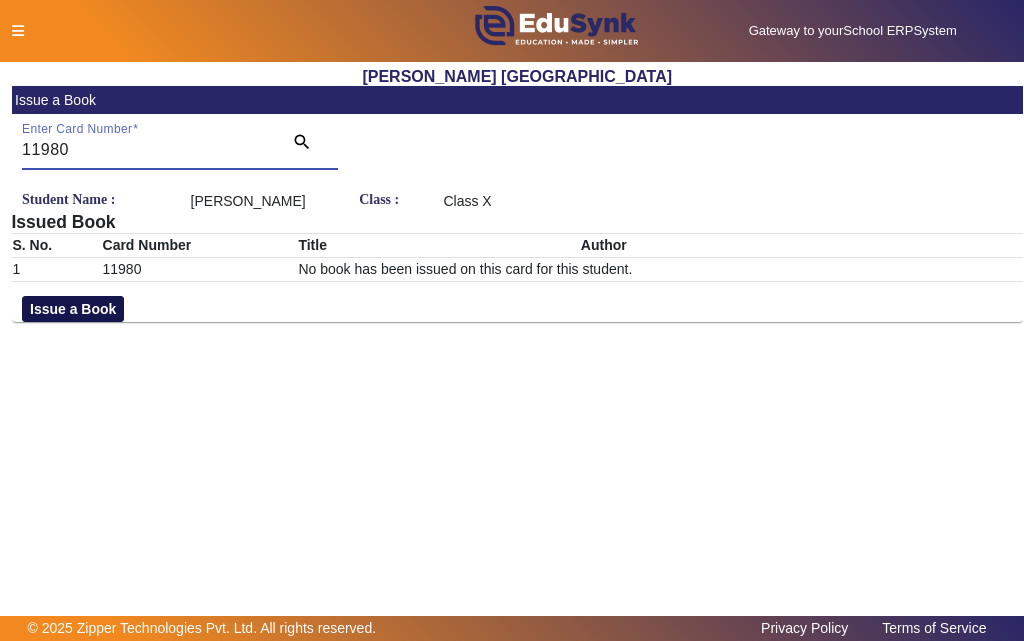 click on "Issue a Book" 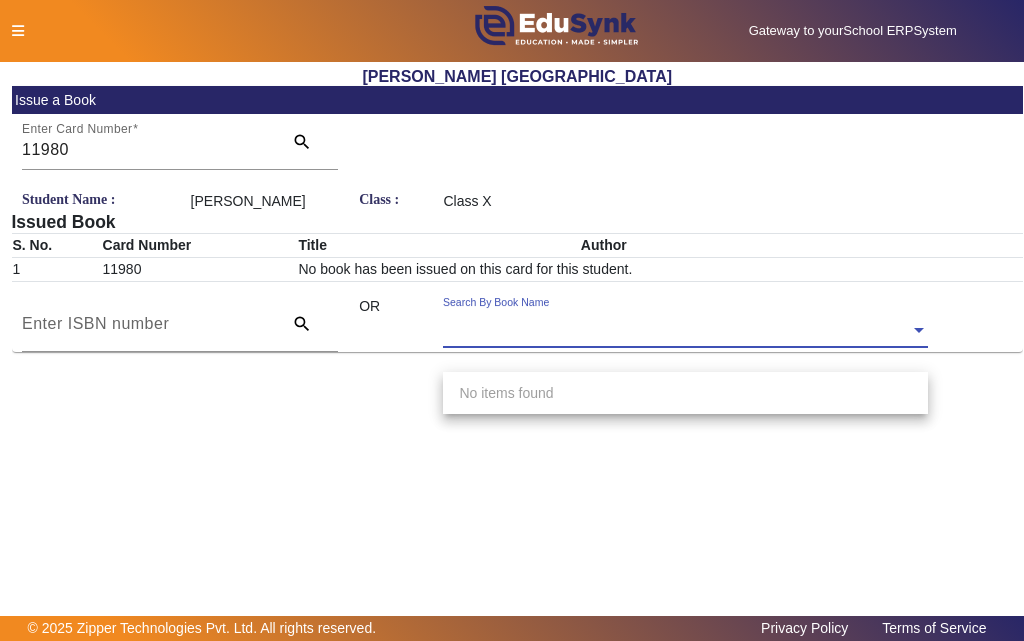 click on "Search By Book Name" 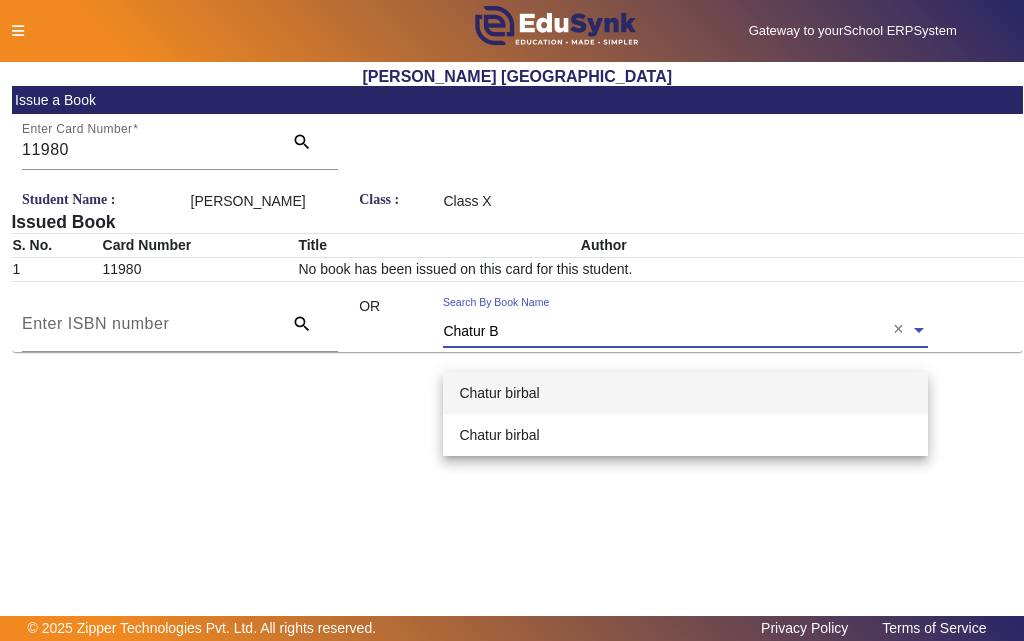 type on "Chatur Bi" 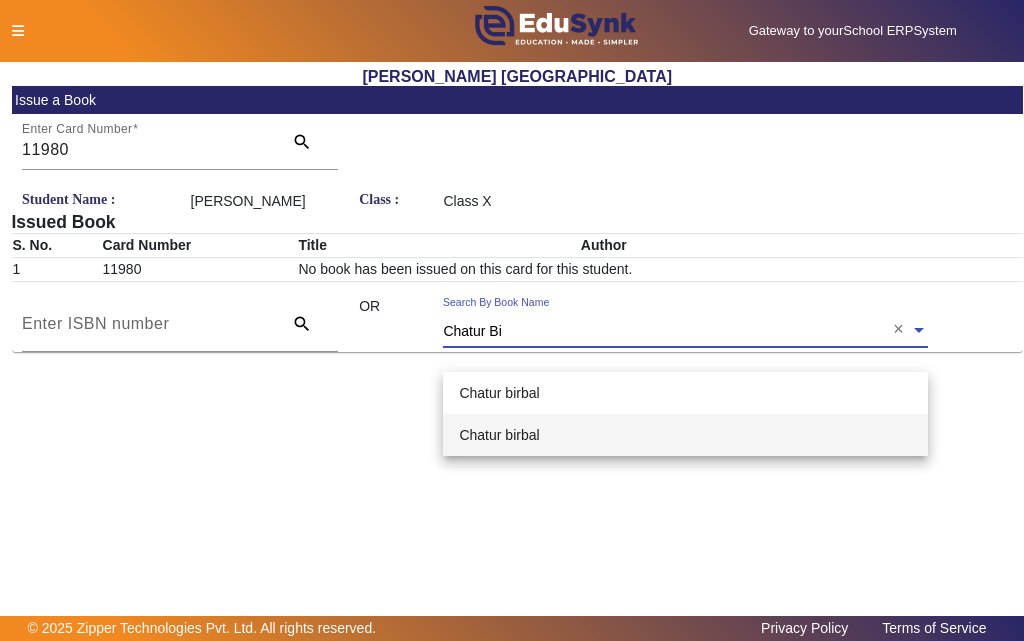 click on "Chatur birbal" at bounding box center (685, 435) 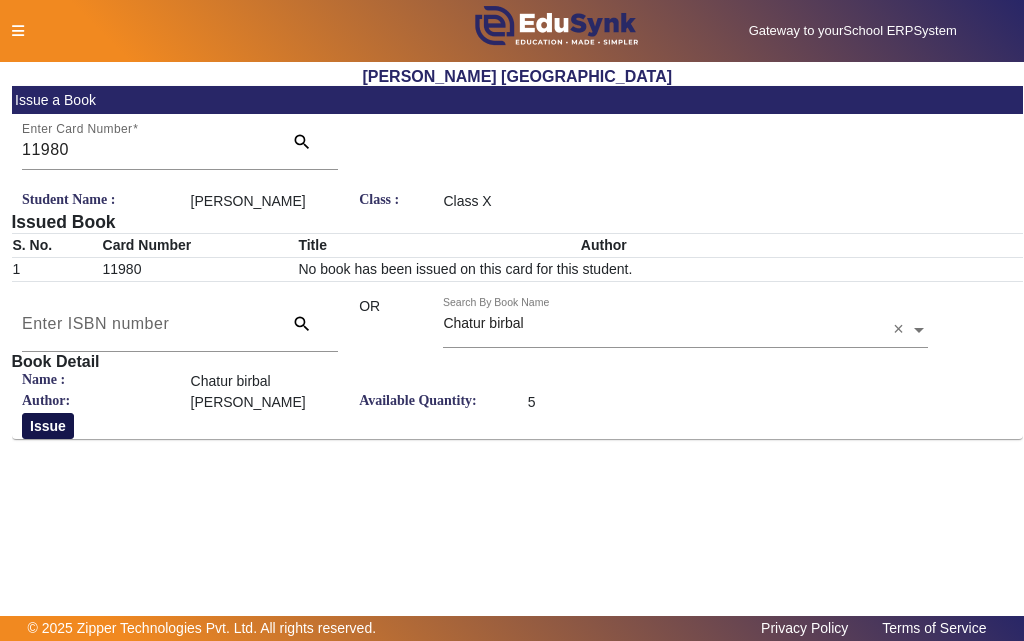 click on "Issue" 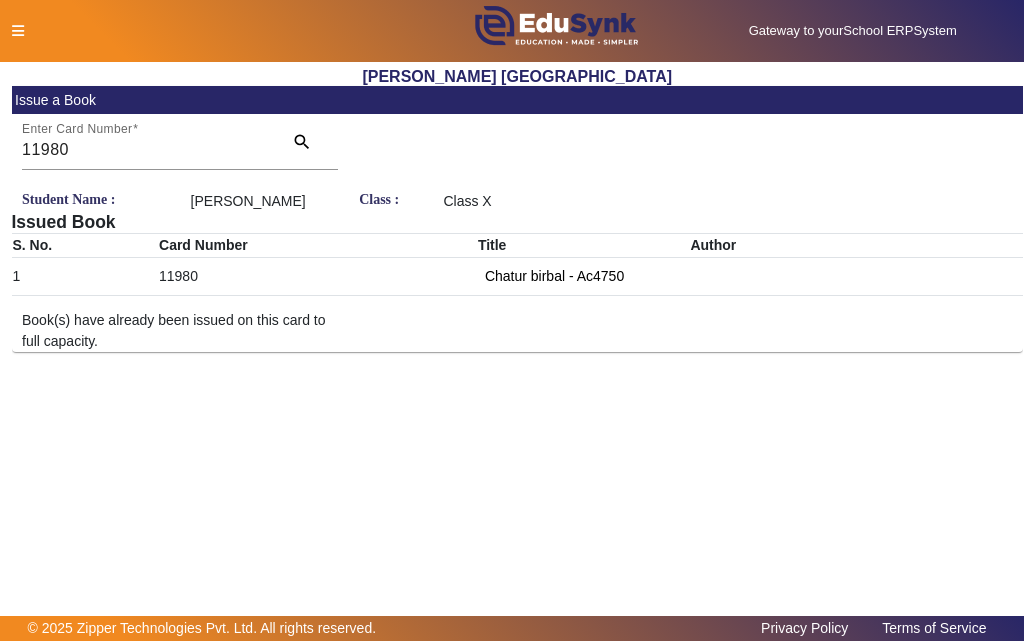 click 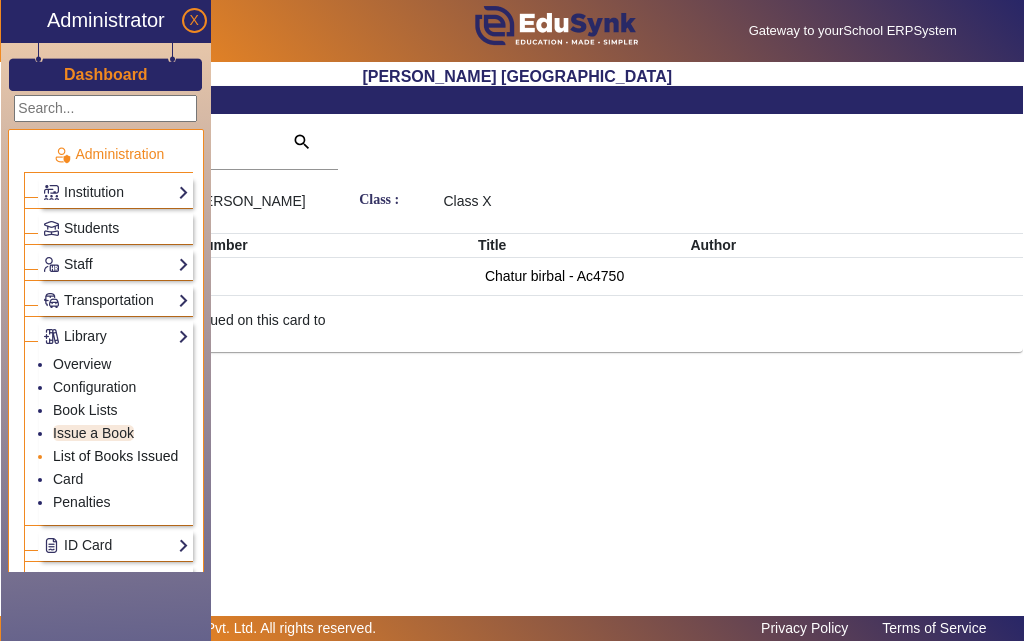 click on "List of Books Issued" 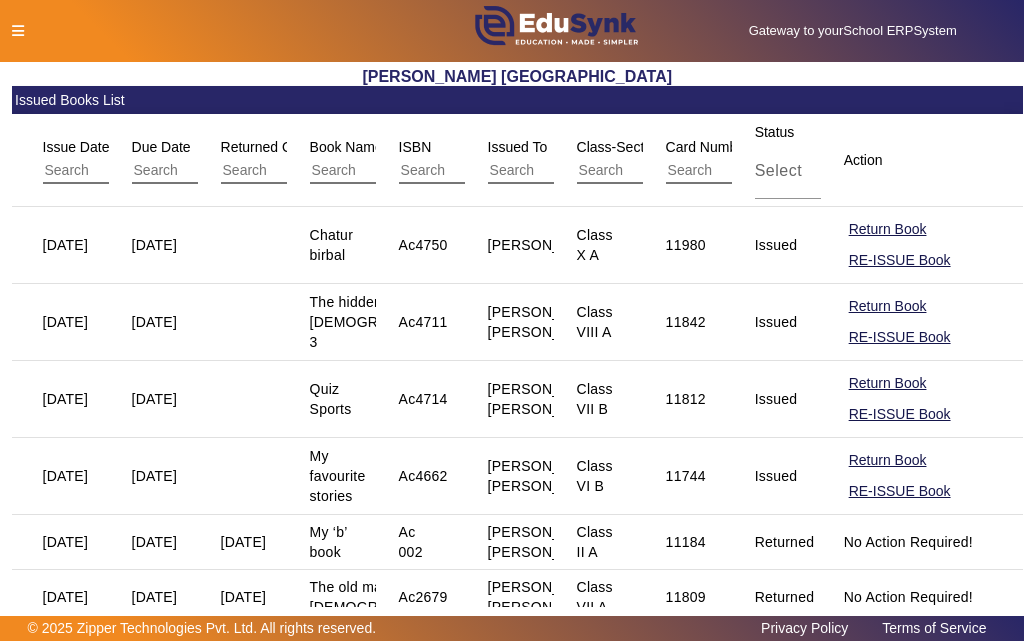 scroll, scrollTop: 100, scrollLeft: 0, axis: vertical 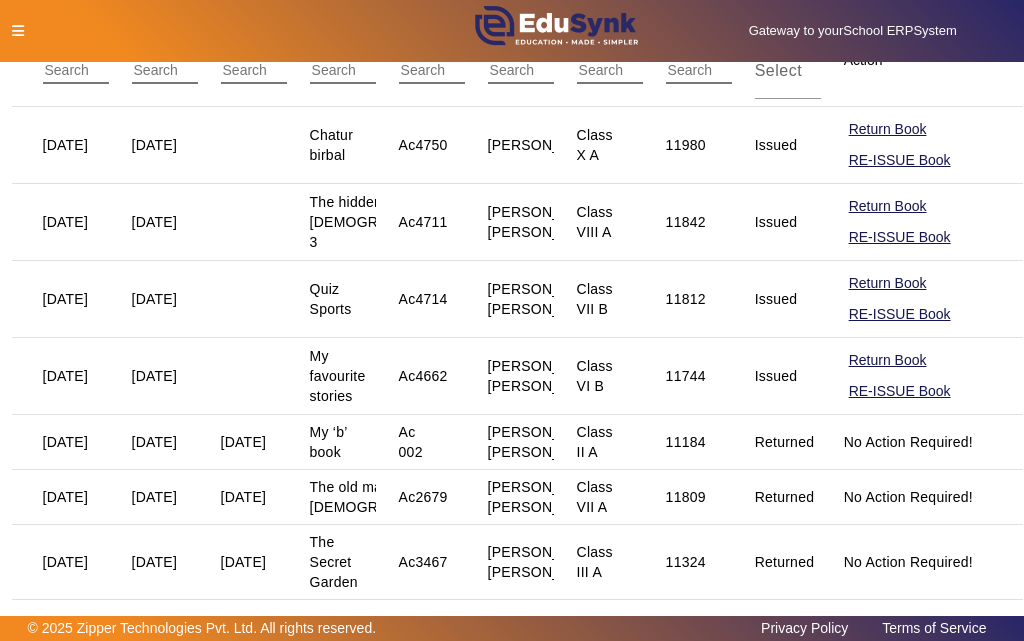 click 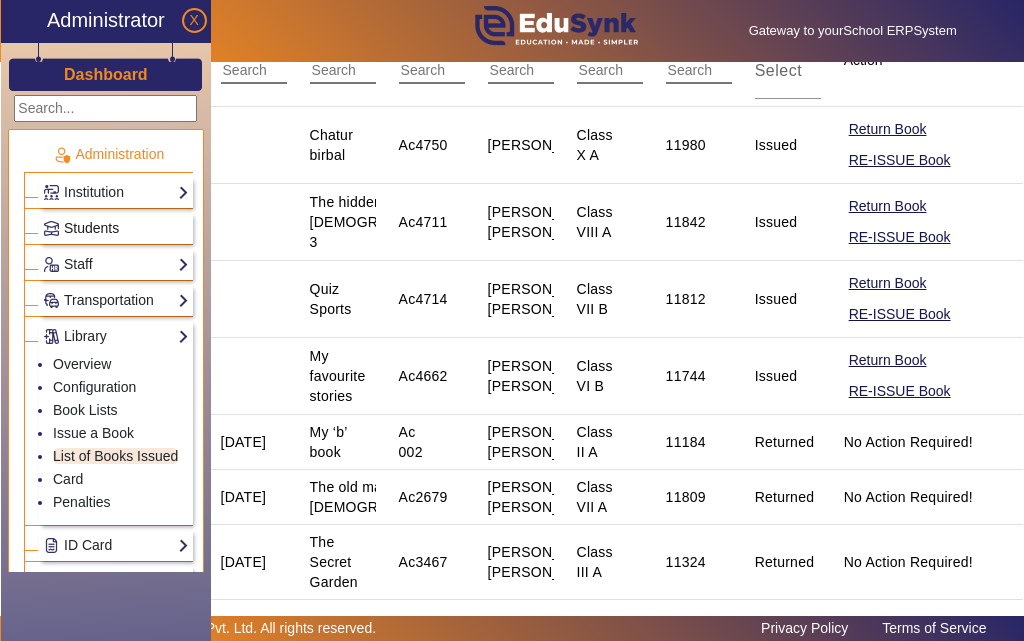 click on "Students" 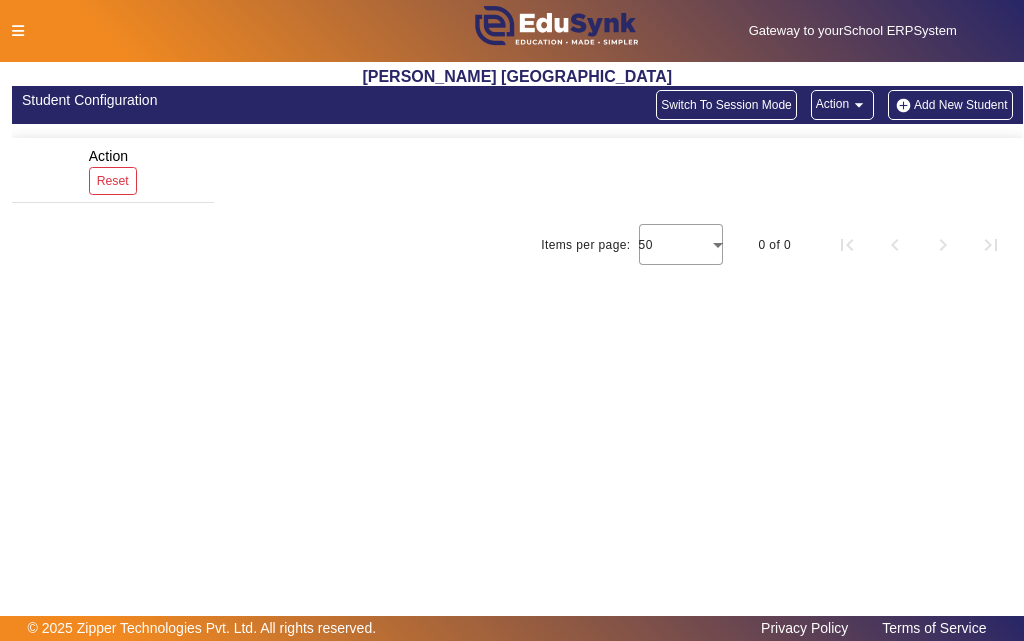 scroll, scrollTop: 0, scrollLeft: 0, axis: both 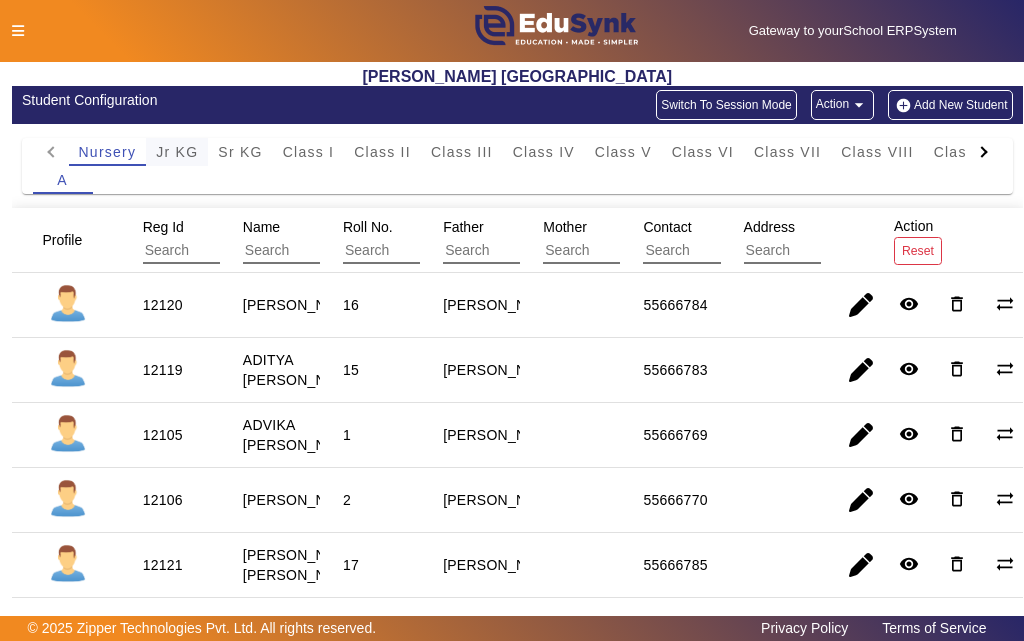 click on "Jr KG" at bounding box center (177, 152) 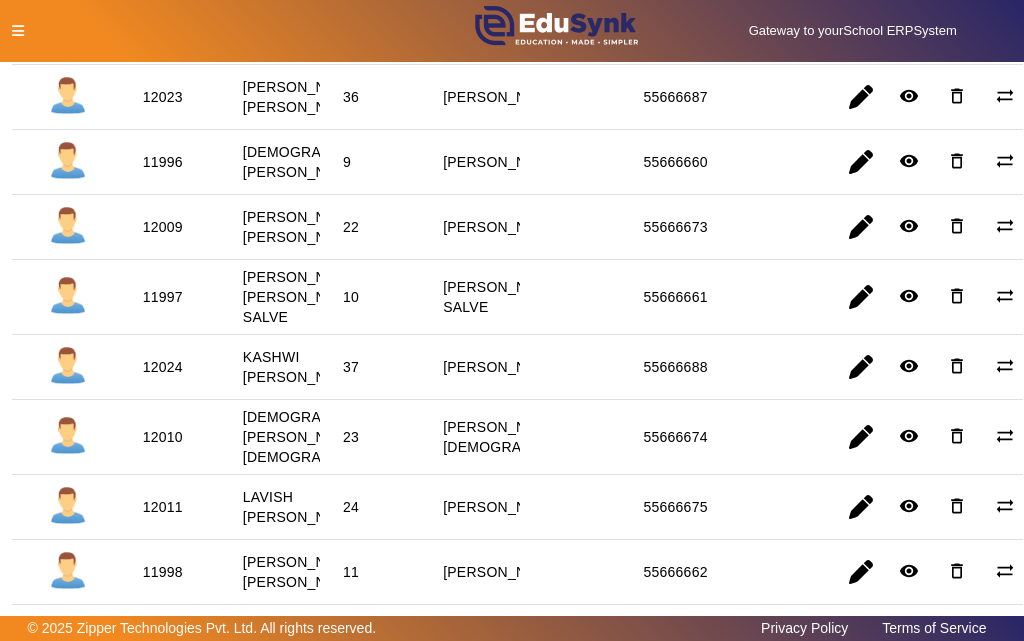 scroll, scrollTop: 1200, scrollLeft: 0, axis: vertical 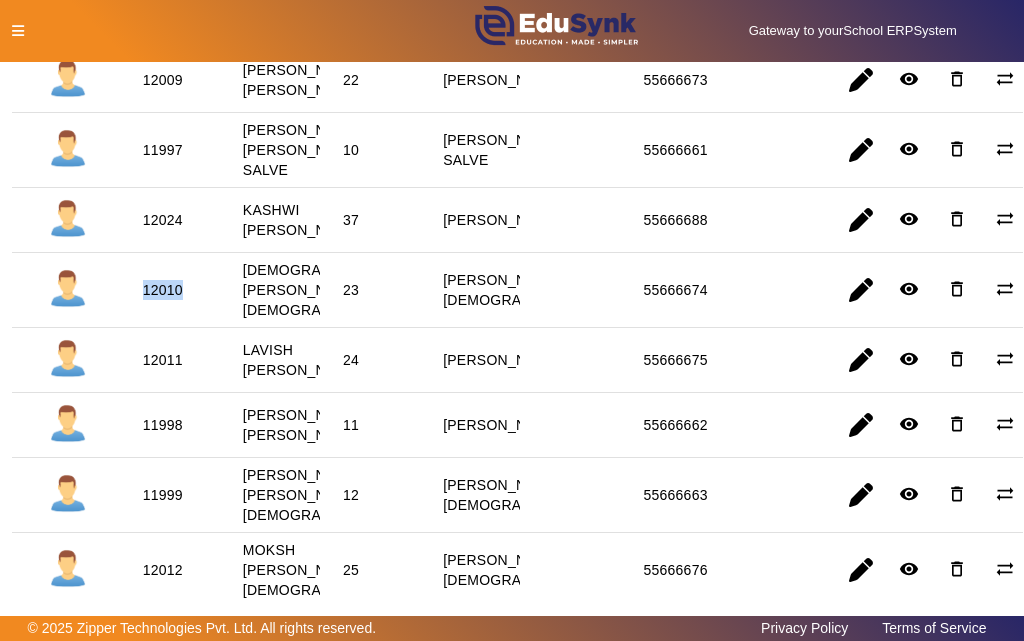 drag, startPoint x: 139, startPoint y: 454, endPoint x: 180, endPoint y: 451, distance: 41.109608 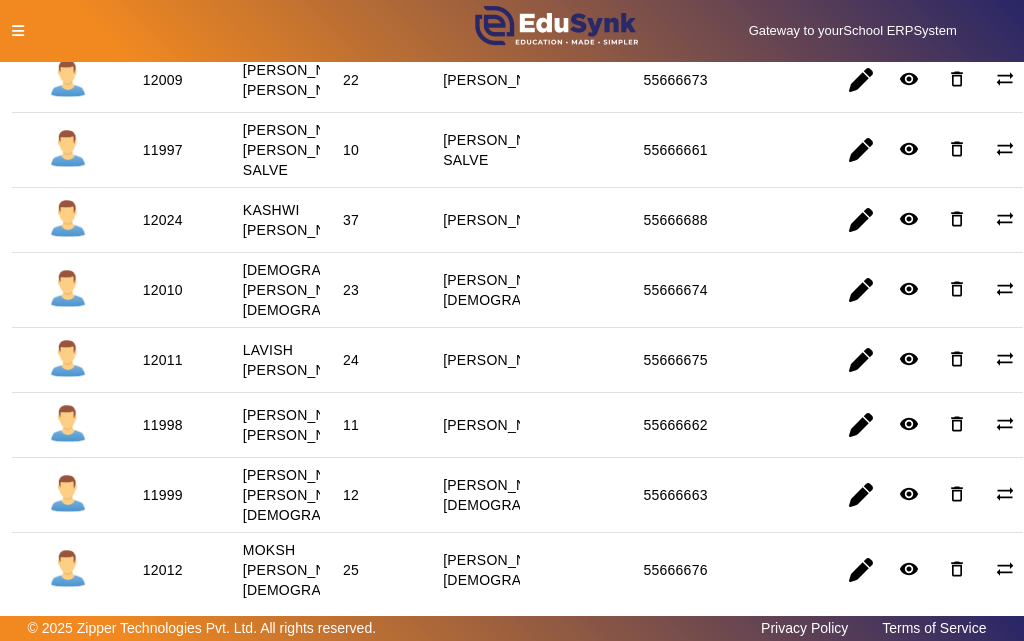 click 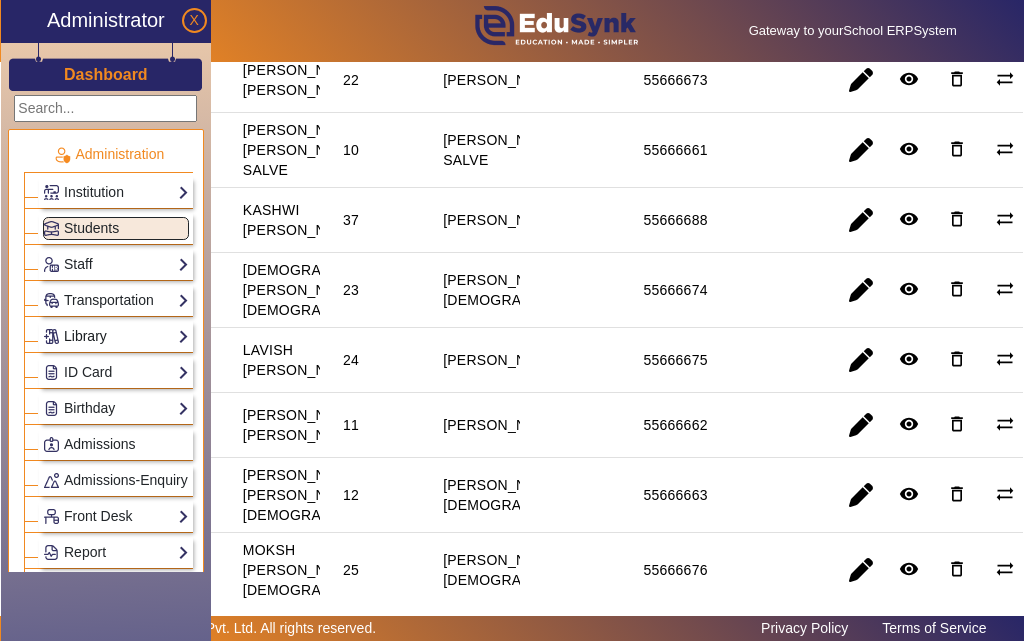 click on "Library" 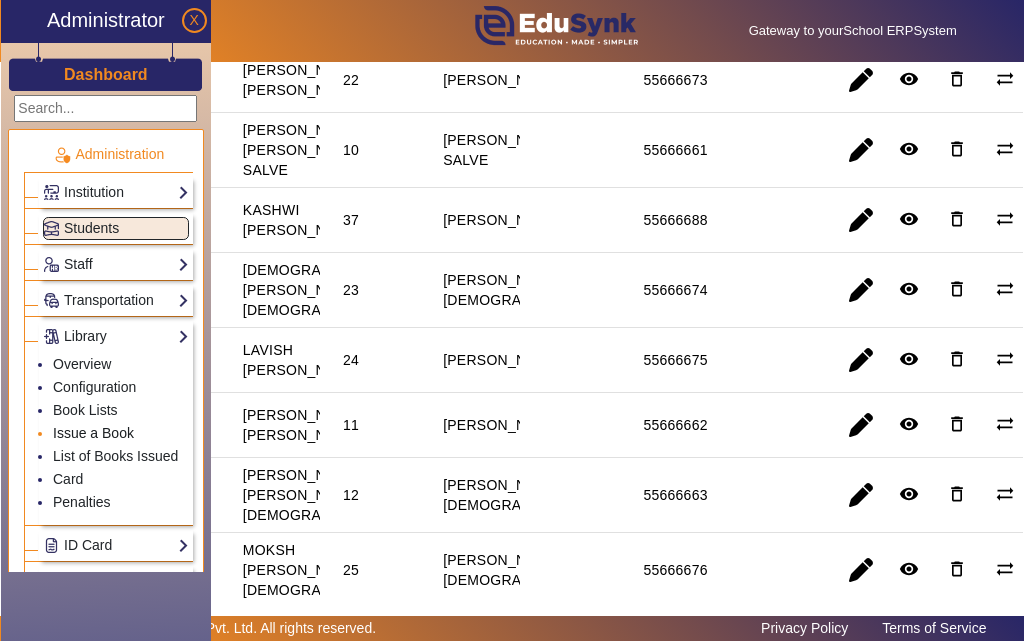 click on "Issue a Book" 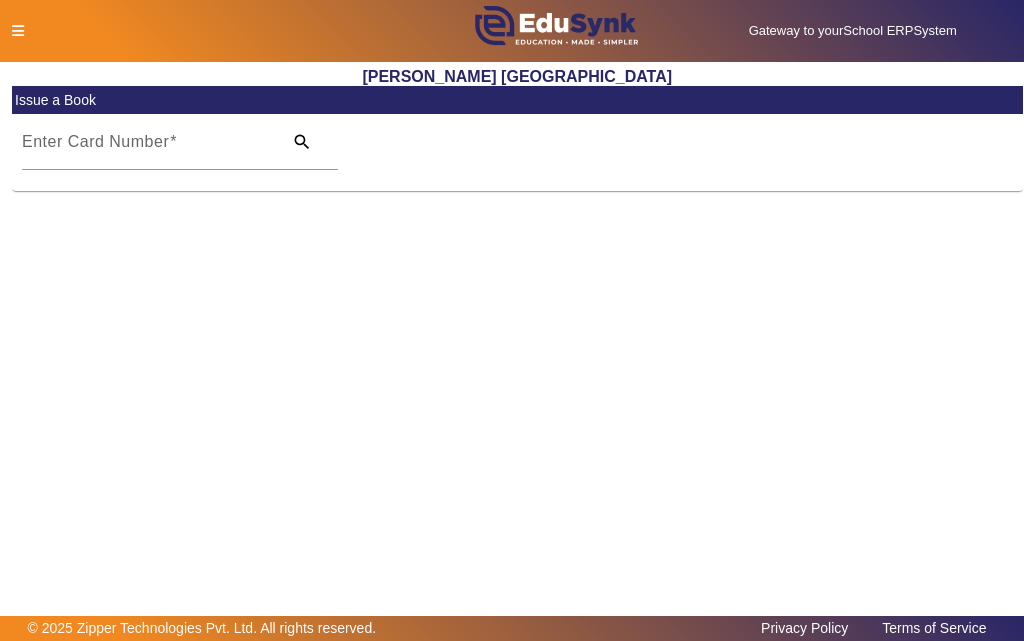 scroll, scrollTop: 0, scrollLeft: 0, axis: both 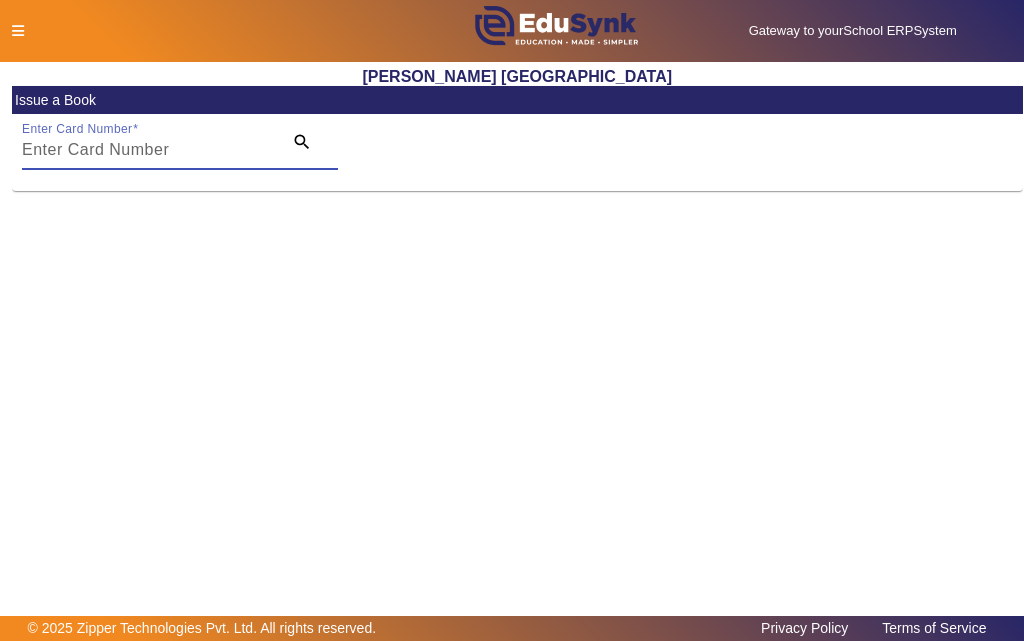 click on "Enter Card Number" at bounding box center [146, 150] 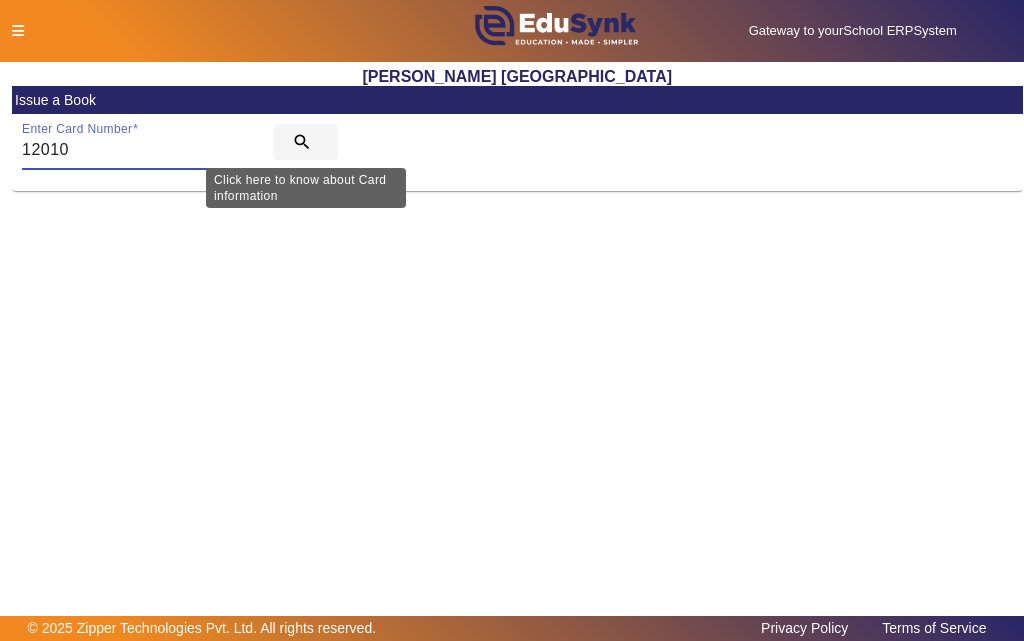 type on "12010" 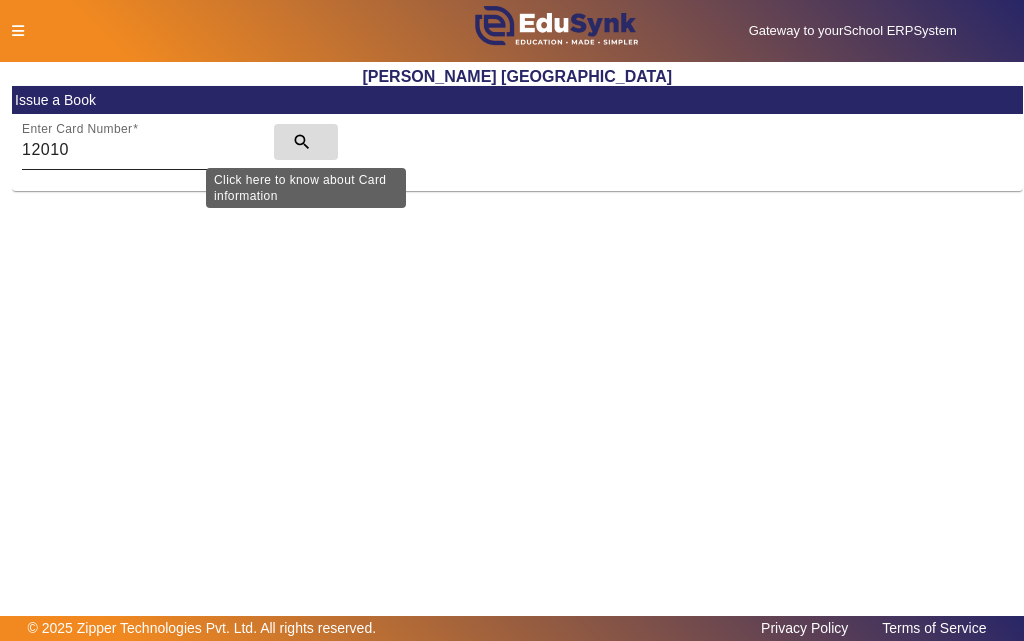 click on "search" 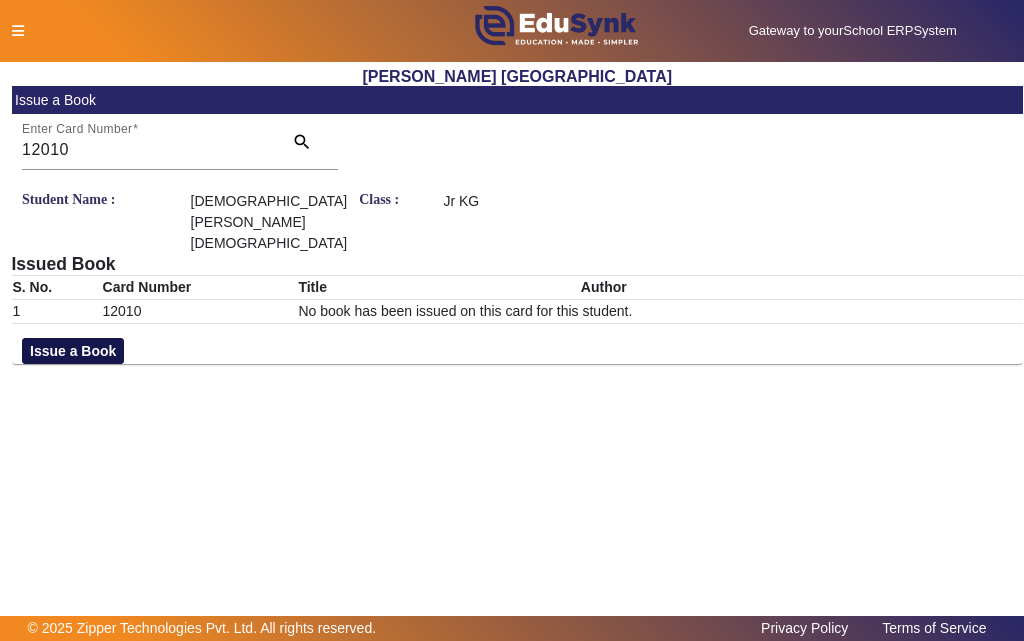 click on "Issue a Book" 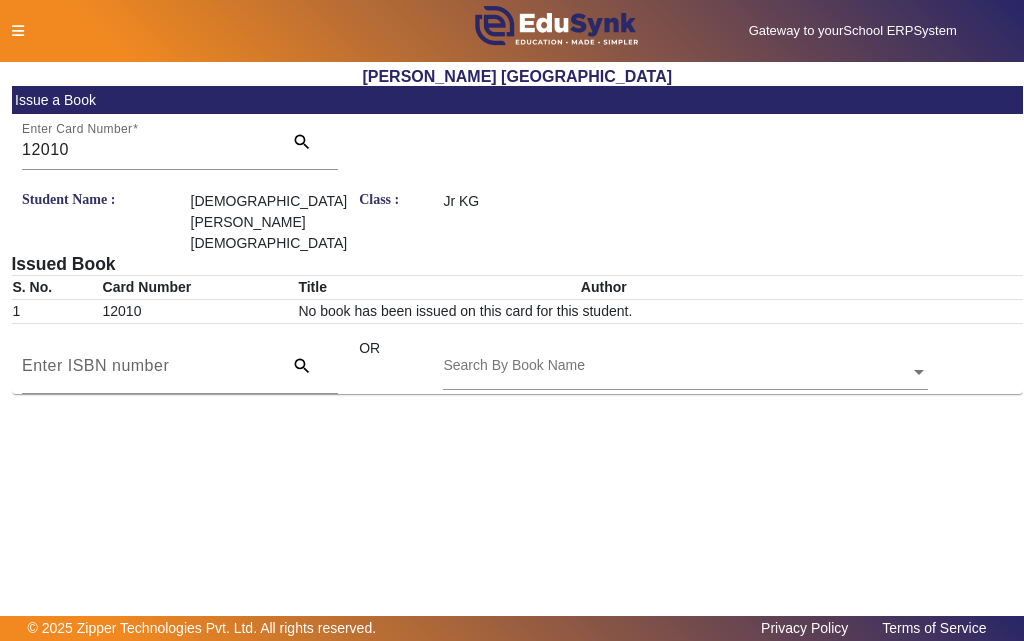 click 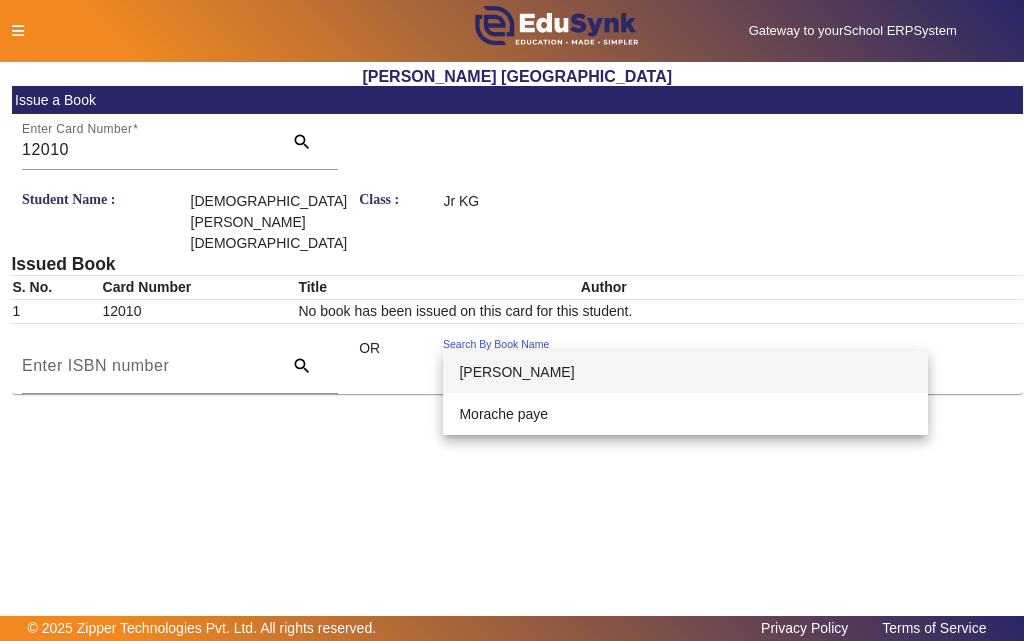 type on "Moracha" 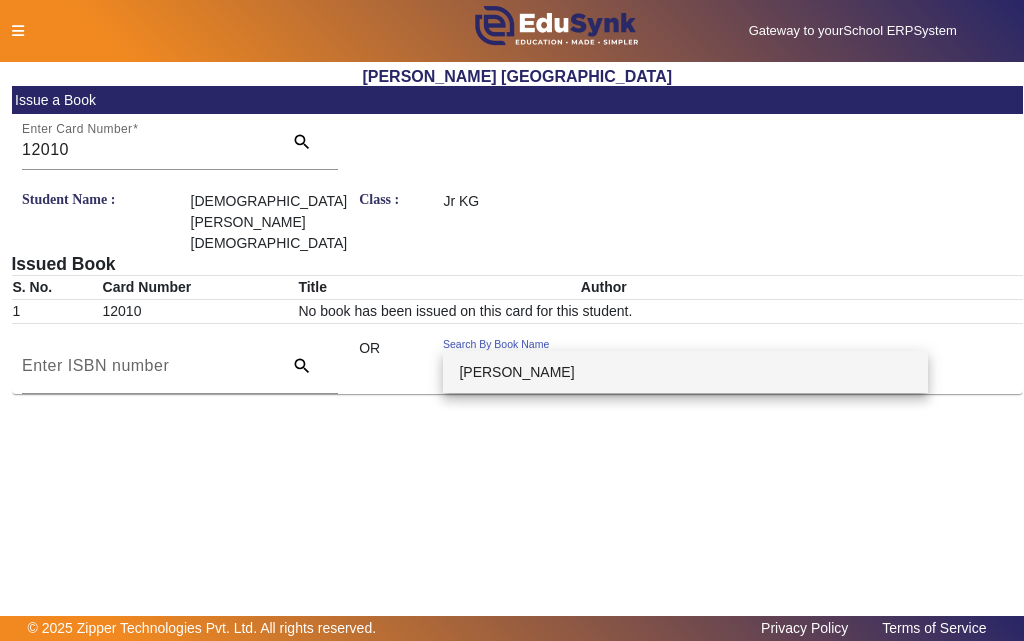 click on "[PERSON_NAME]" at bounding box center (516, 372) 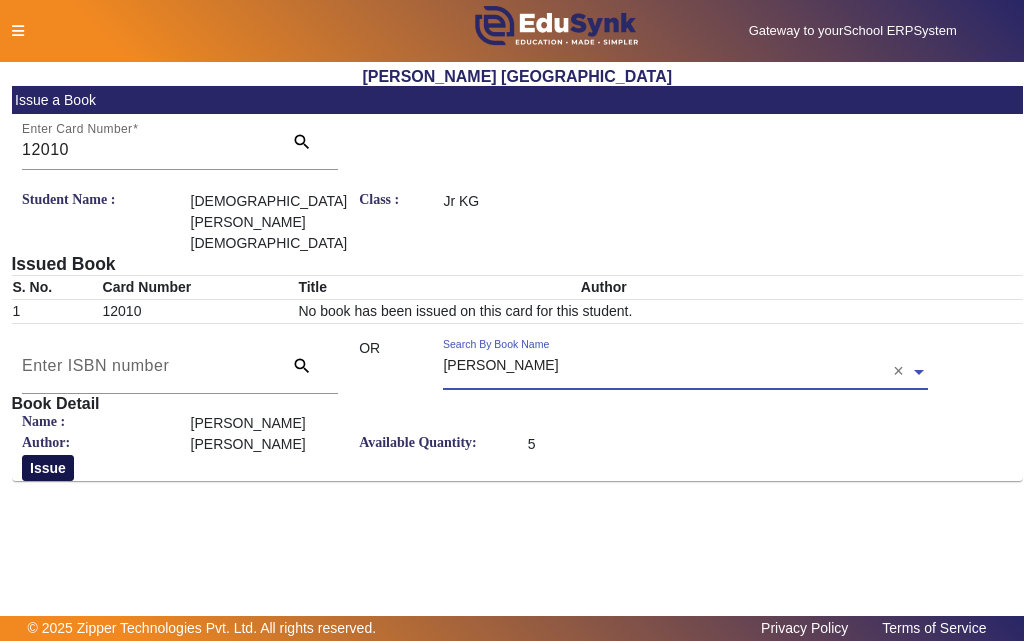 click on "Issue" 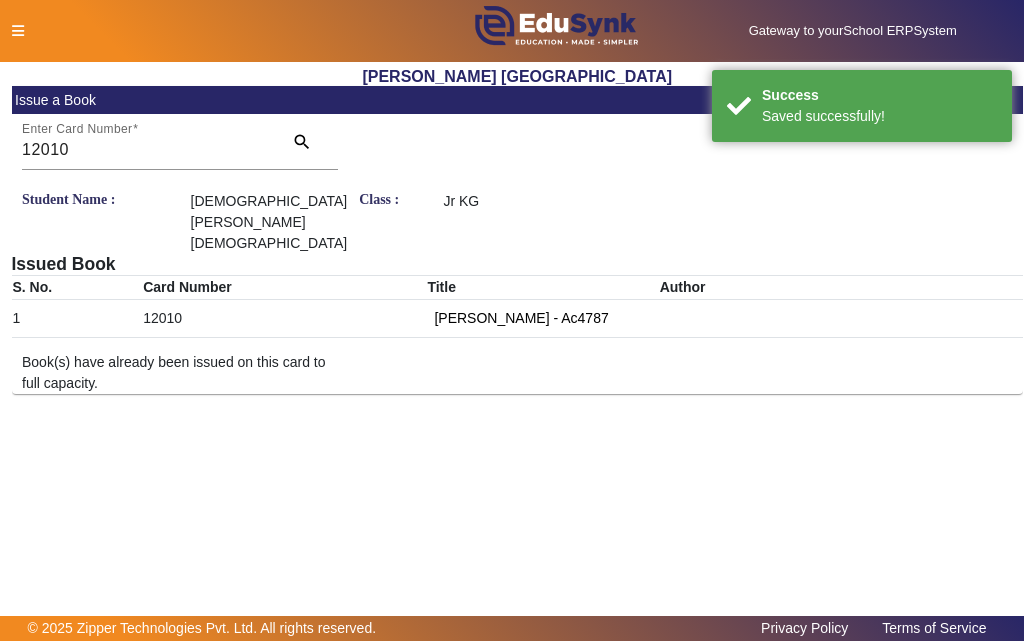 click 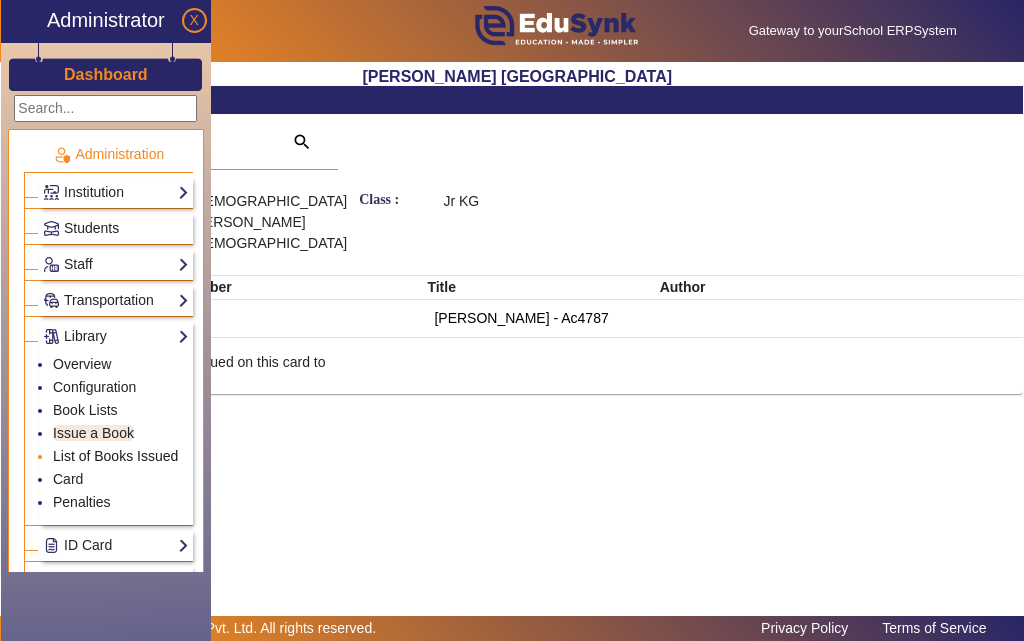click on "List of Books Issued" 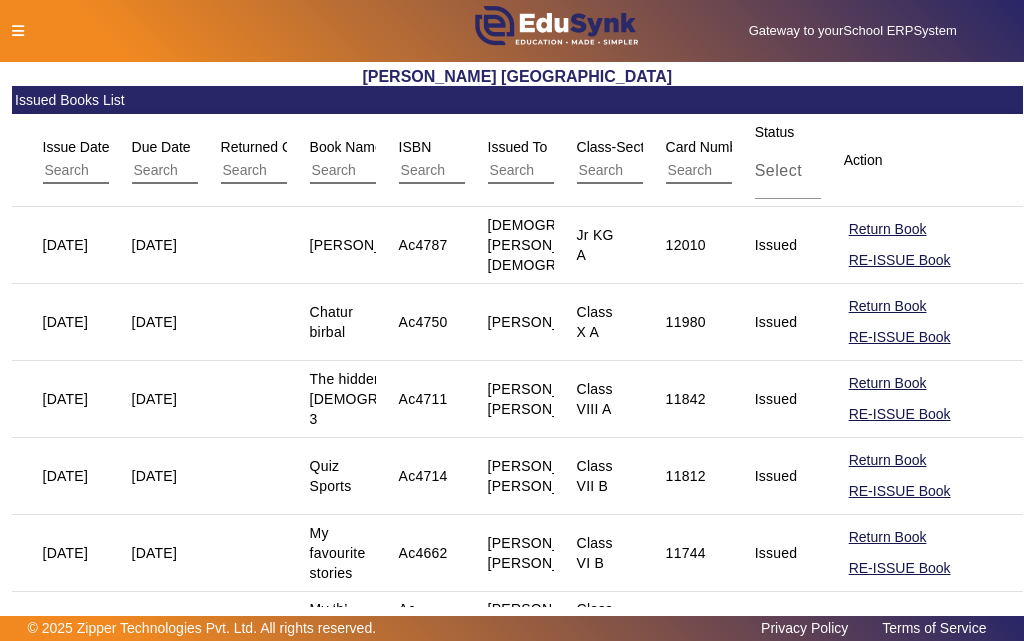 click 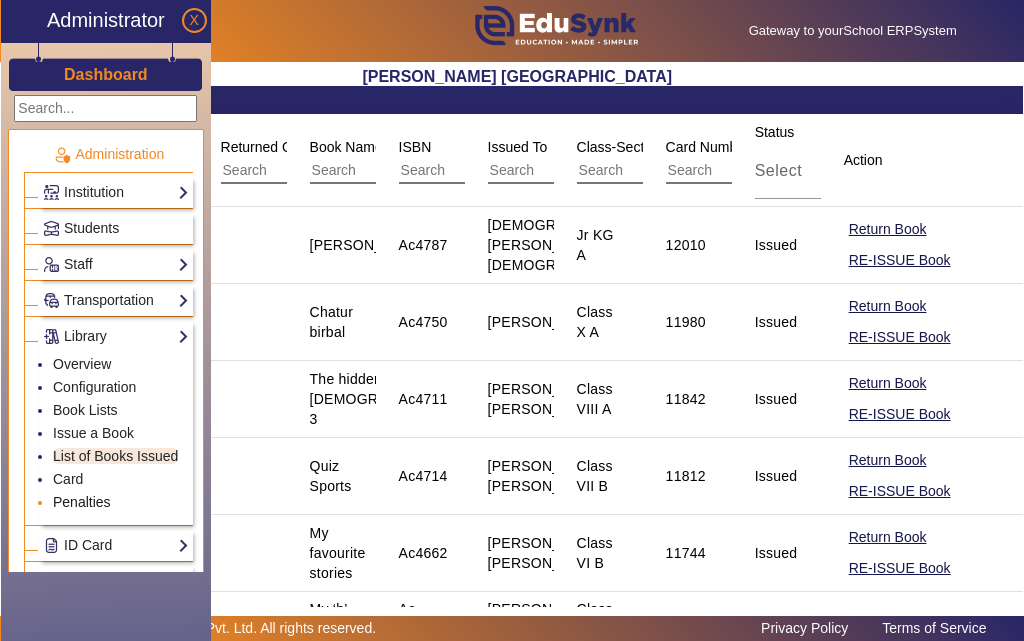 click on "Penalties" 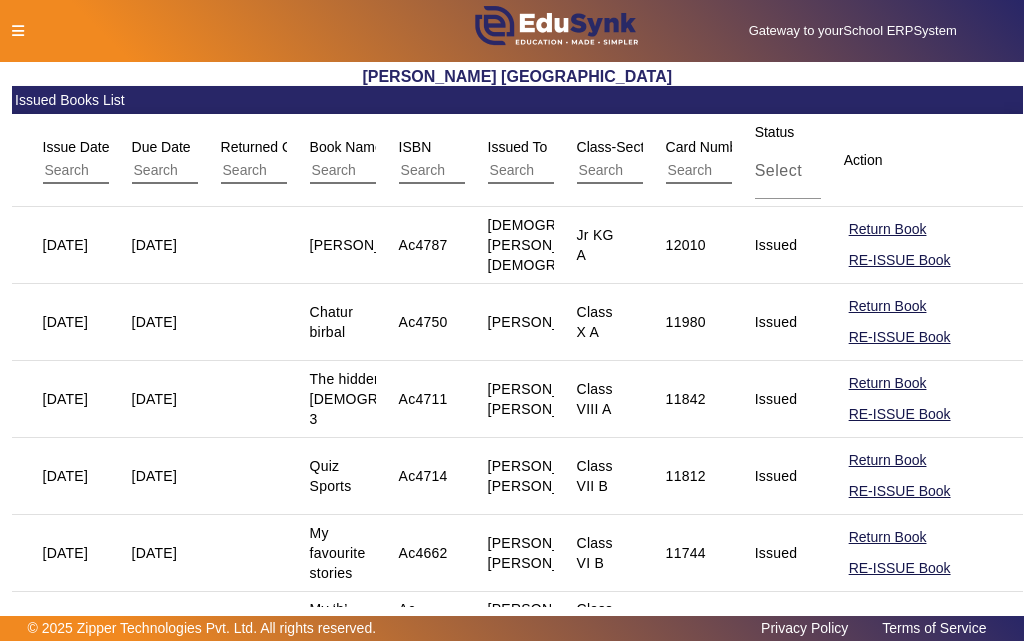 click 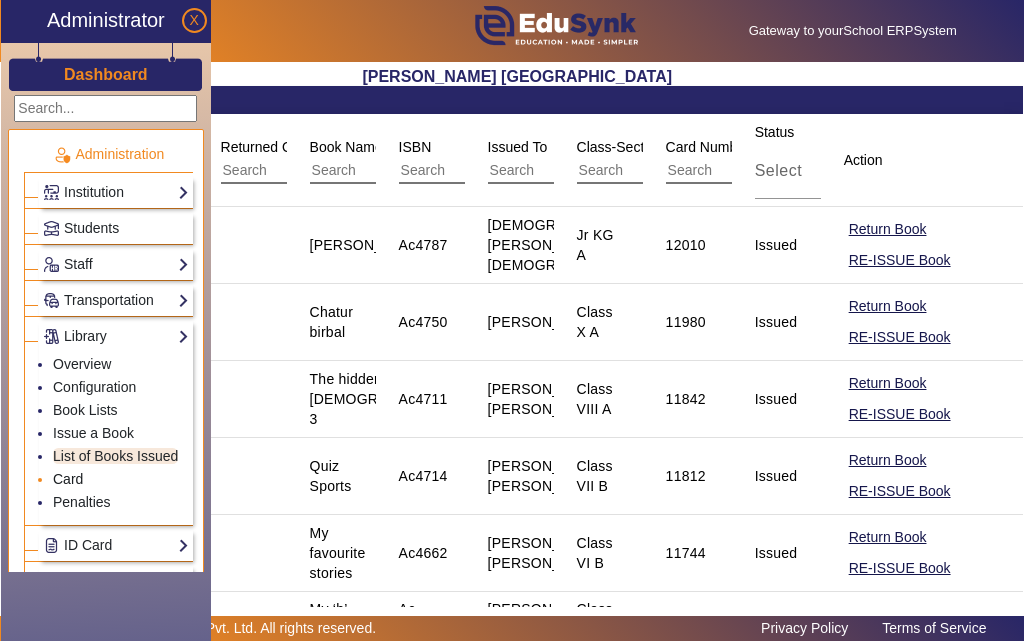 click on "Card" 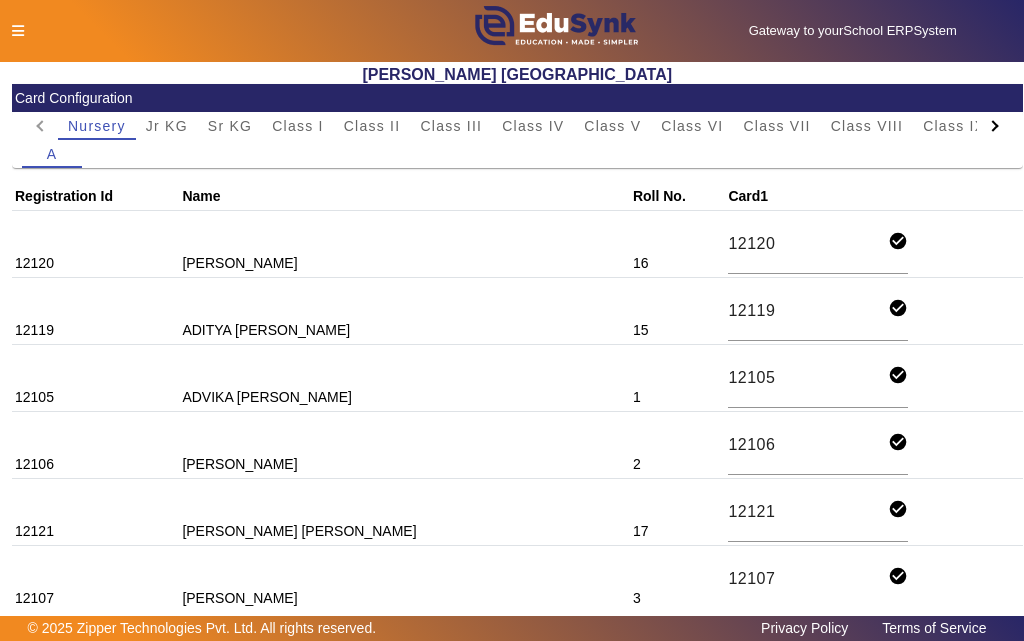 scroll, scrollTop: 0, scrollLeft: 0, axis: both 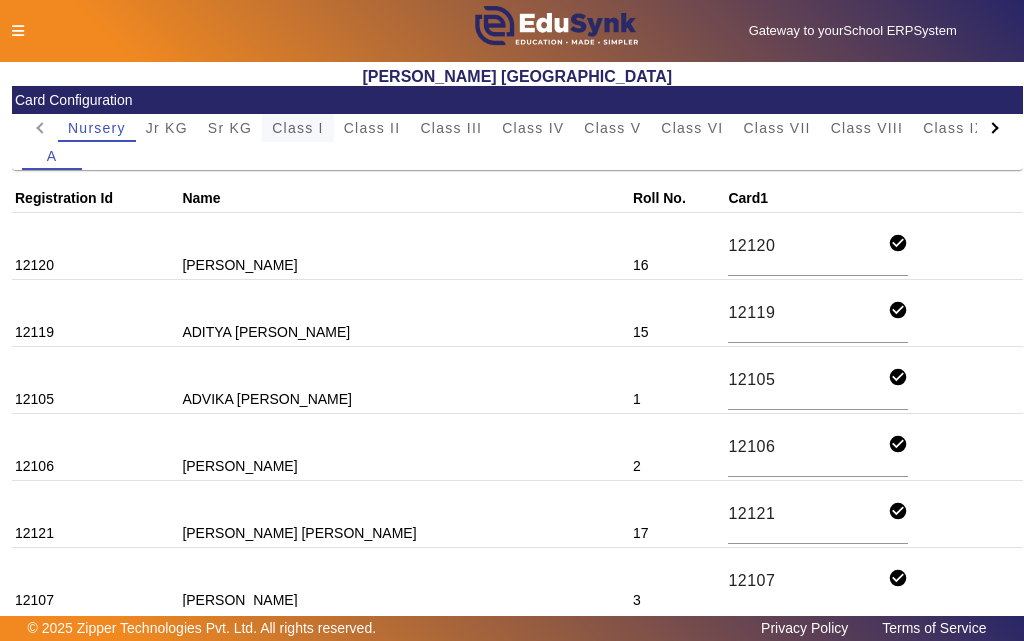 click on "Class I" at bounding box center (298, 128) 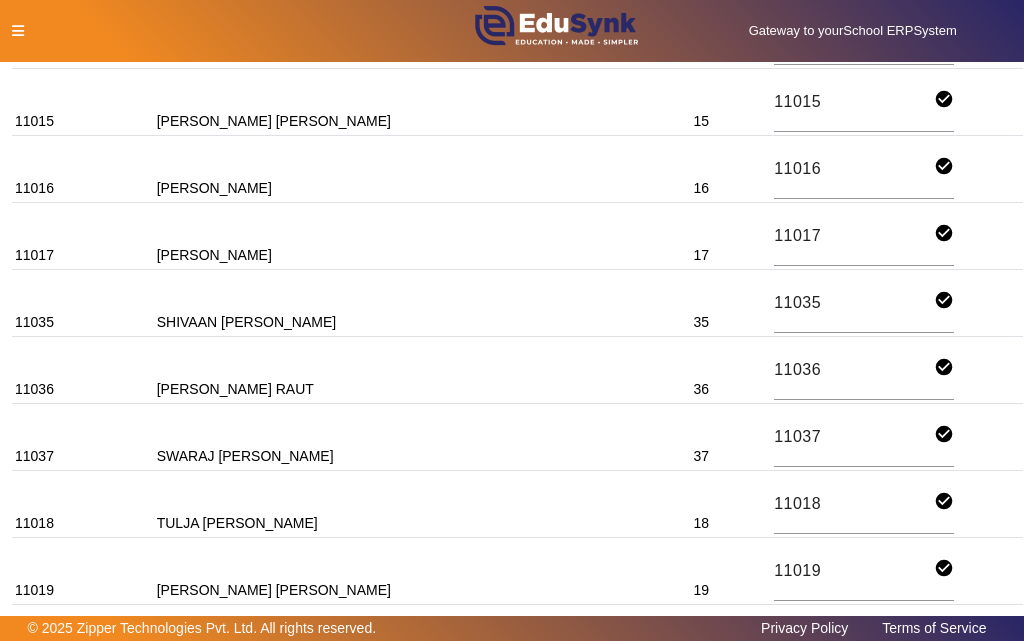 scroll, scrollTop: 4913, scrollLeft: 0, axis: vertical 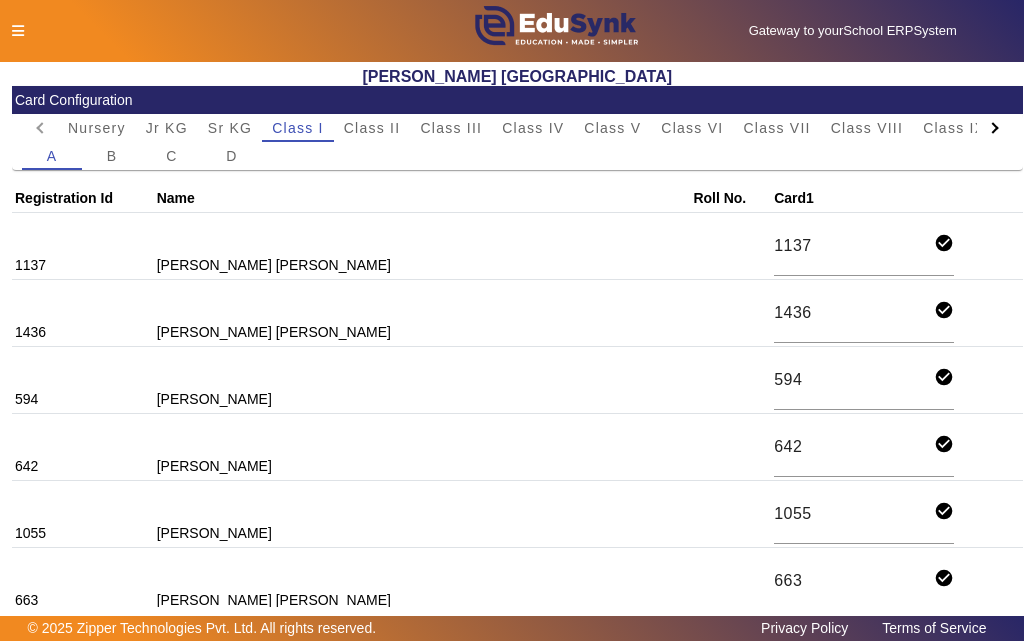 click 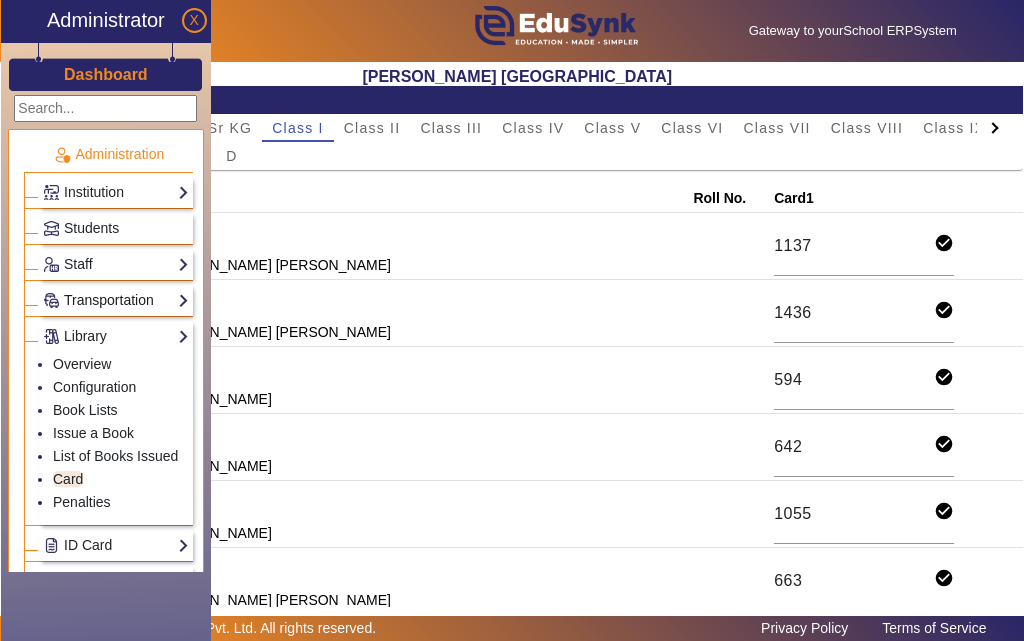 click on "Transportation" 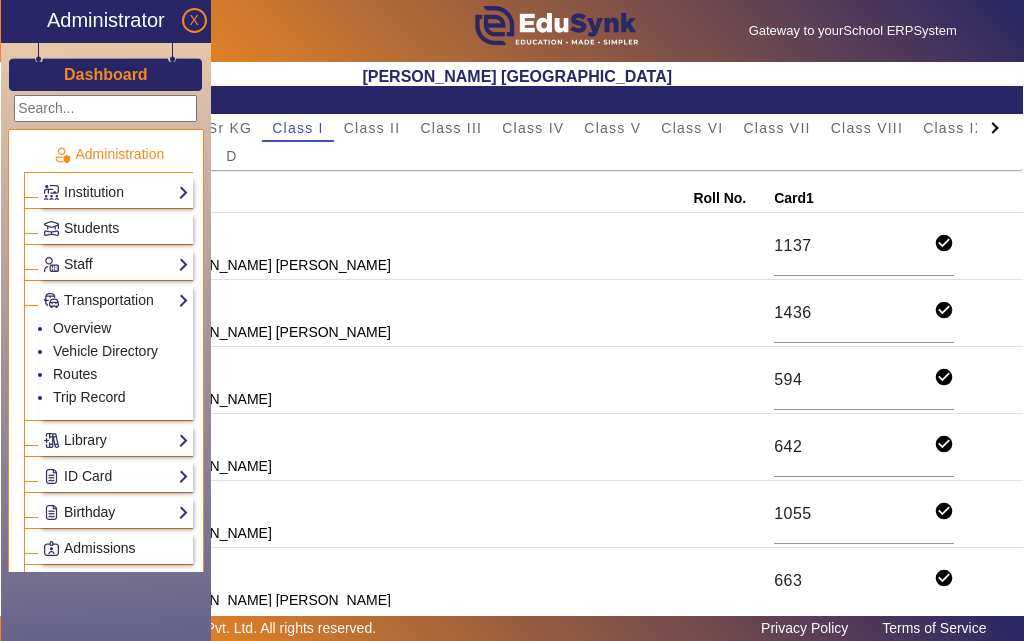 click on "Birthday" 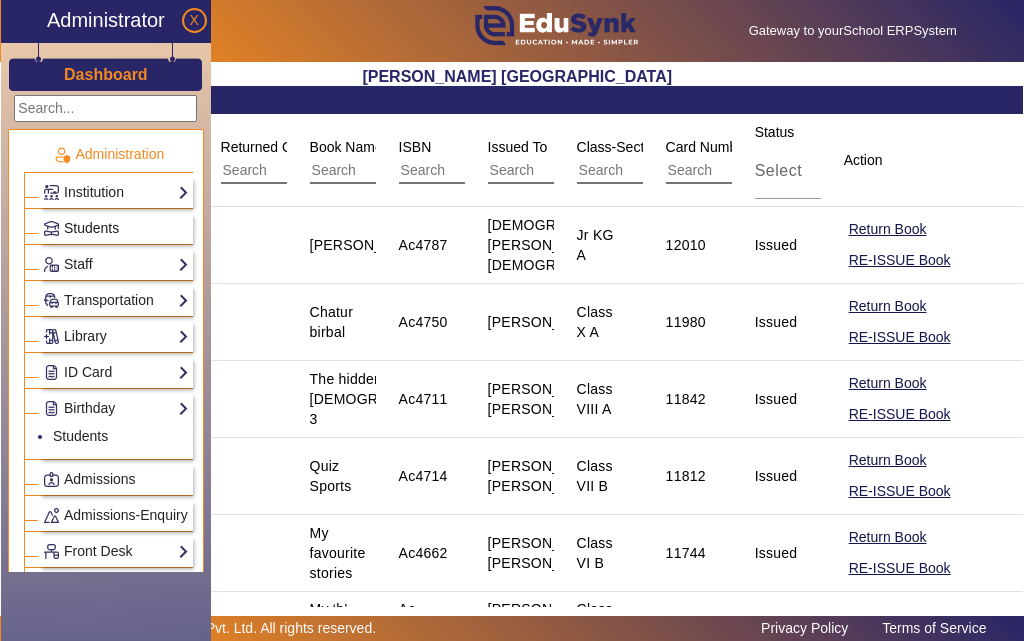 click on "Students" 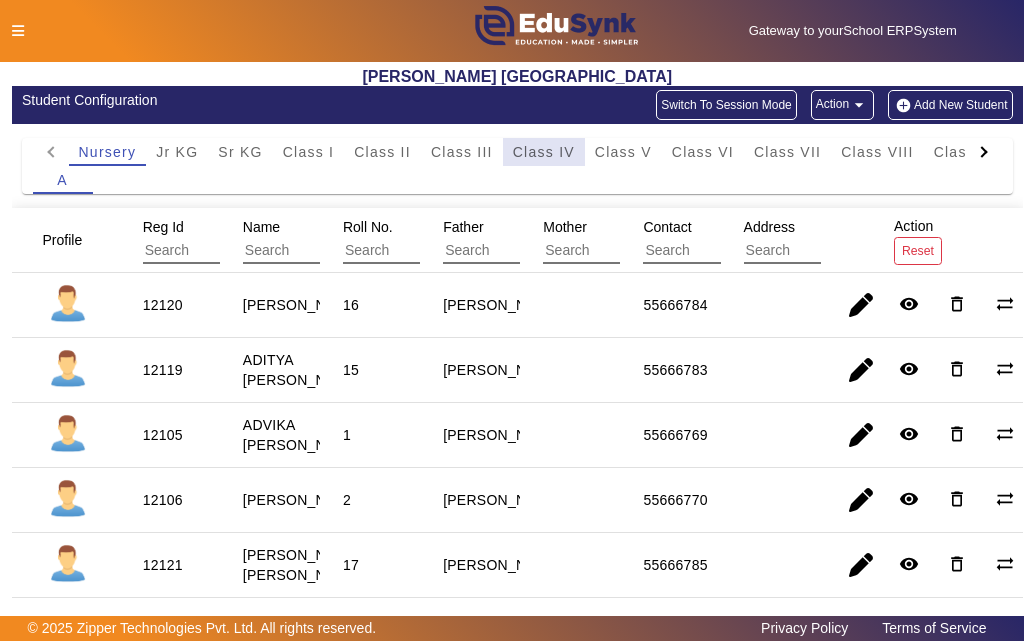 click on "Class IV" at bounding box center [544, 152] 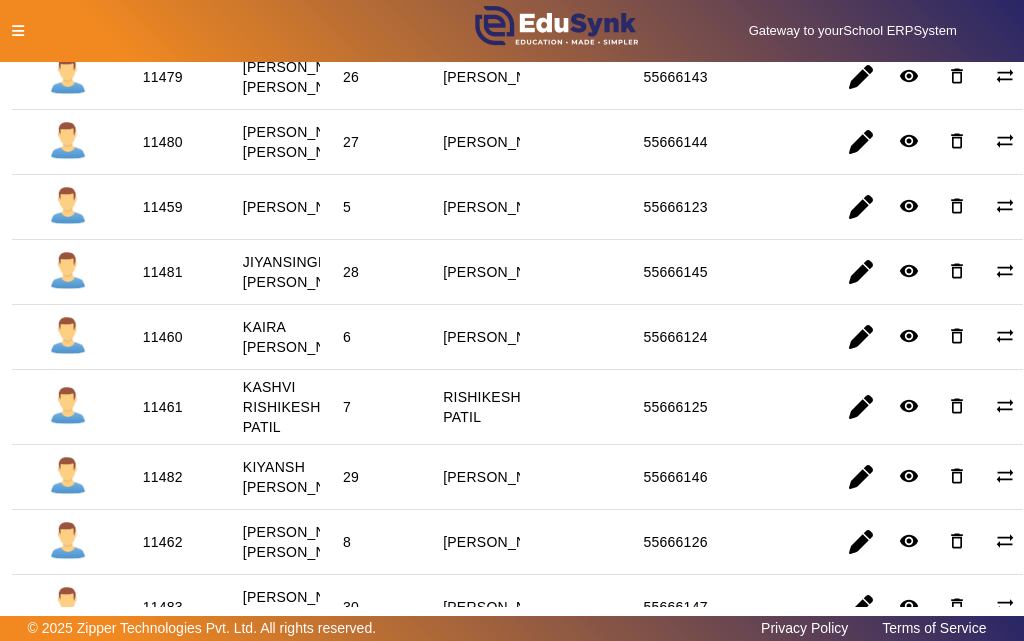 scroll, scrollTop: 900, scrollLeft: 0, axis: vertical 